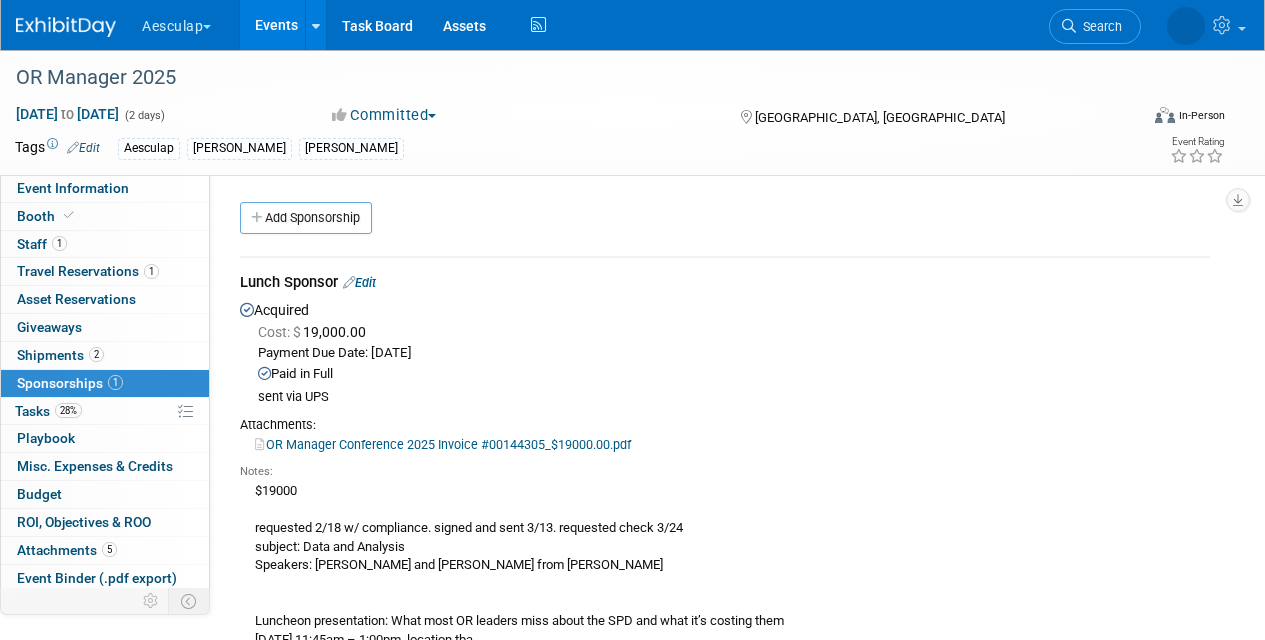 scroll, scrollTop: 229, scrollLeft: 0, axis: vertical 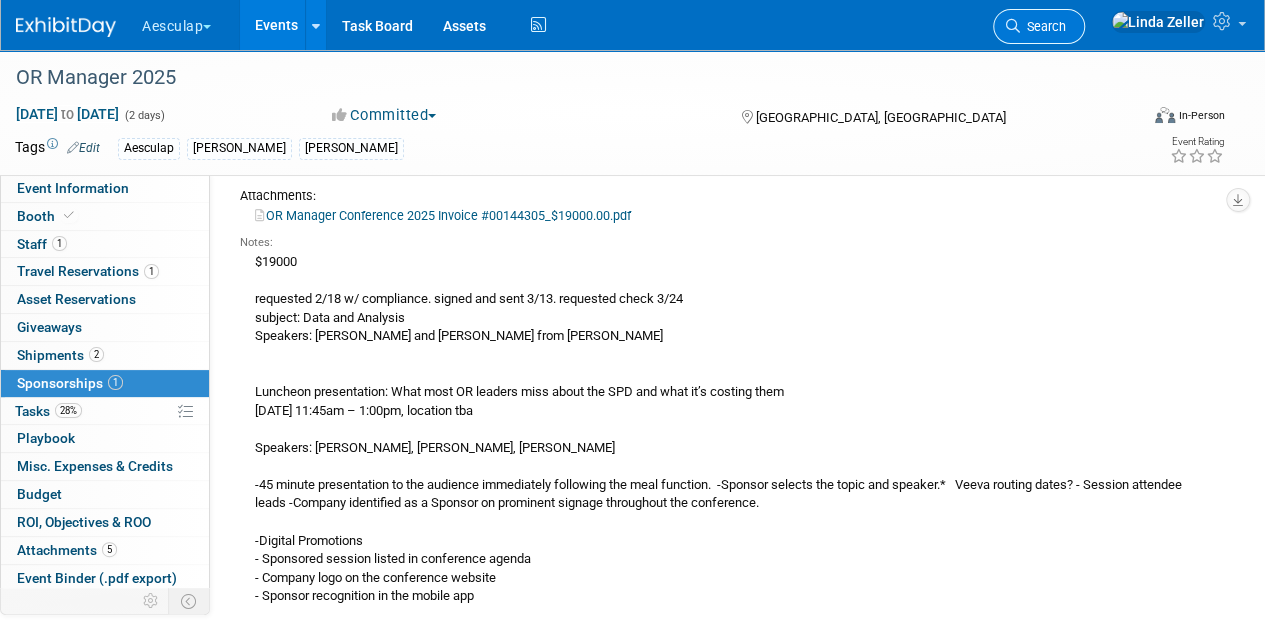 click on "Search" at bounding box center [1039, 26] 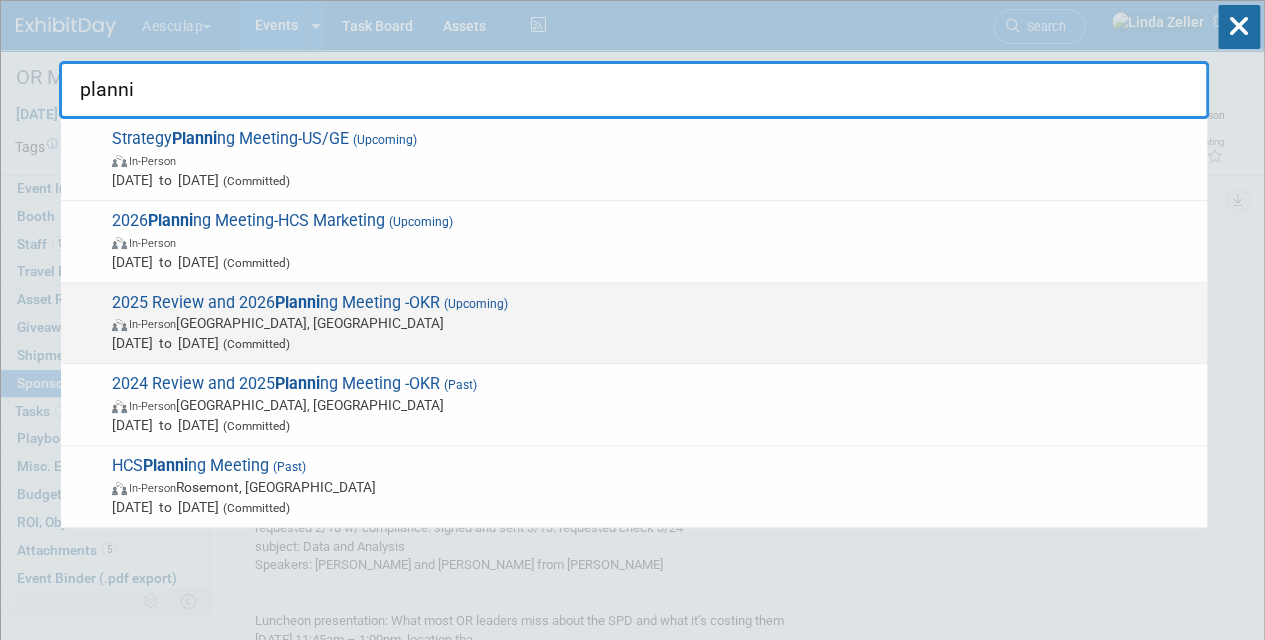 type on "planni" 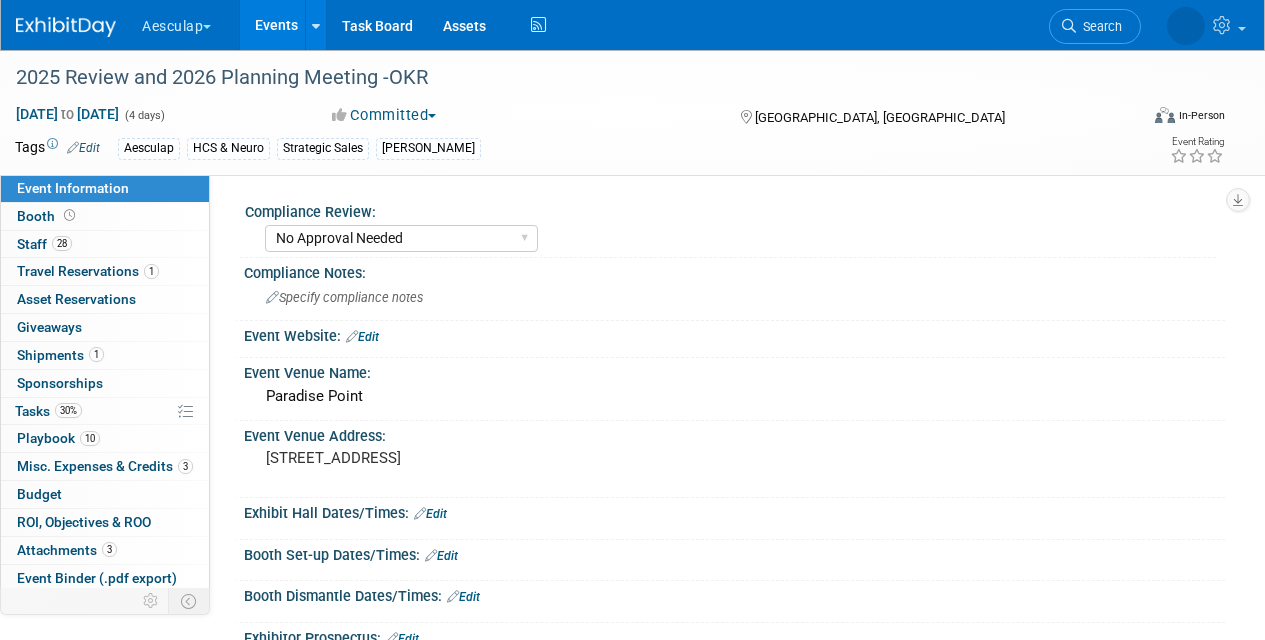 select on "No Approval Needed" 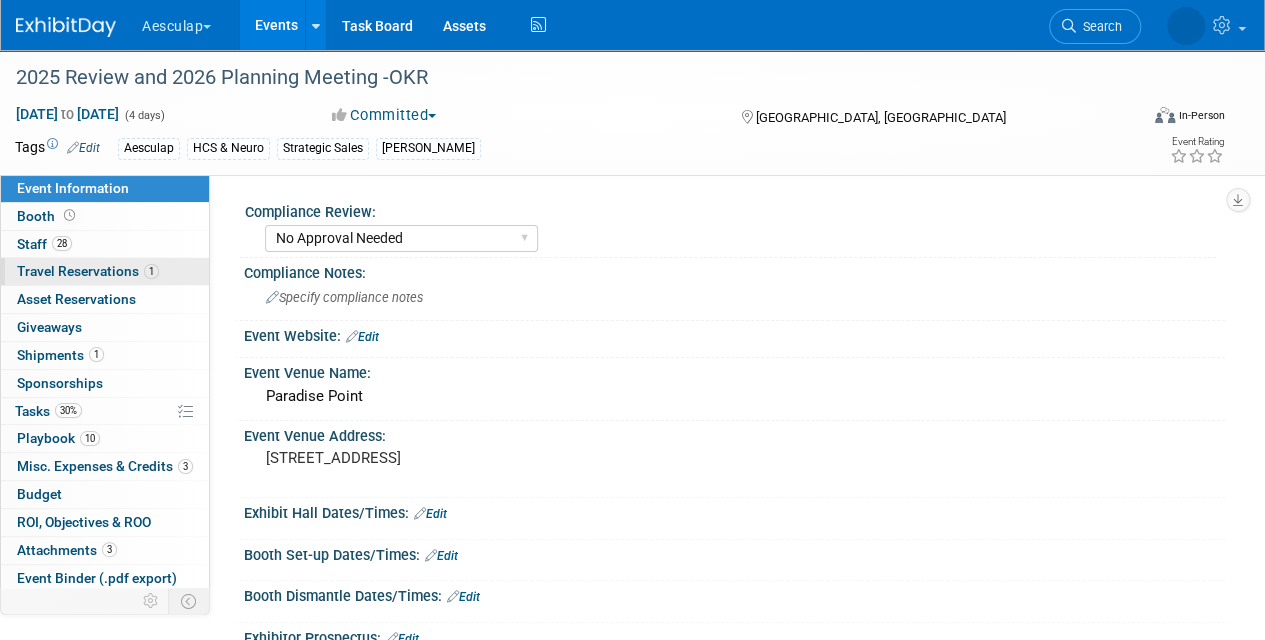 scroll, scrollTop: 0, scrollLeft: 0, axis: both 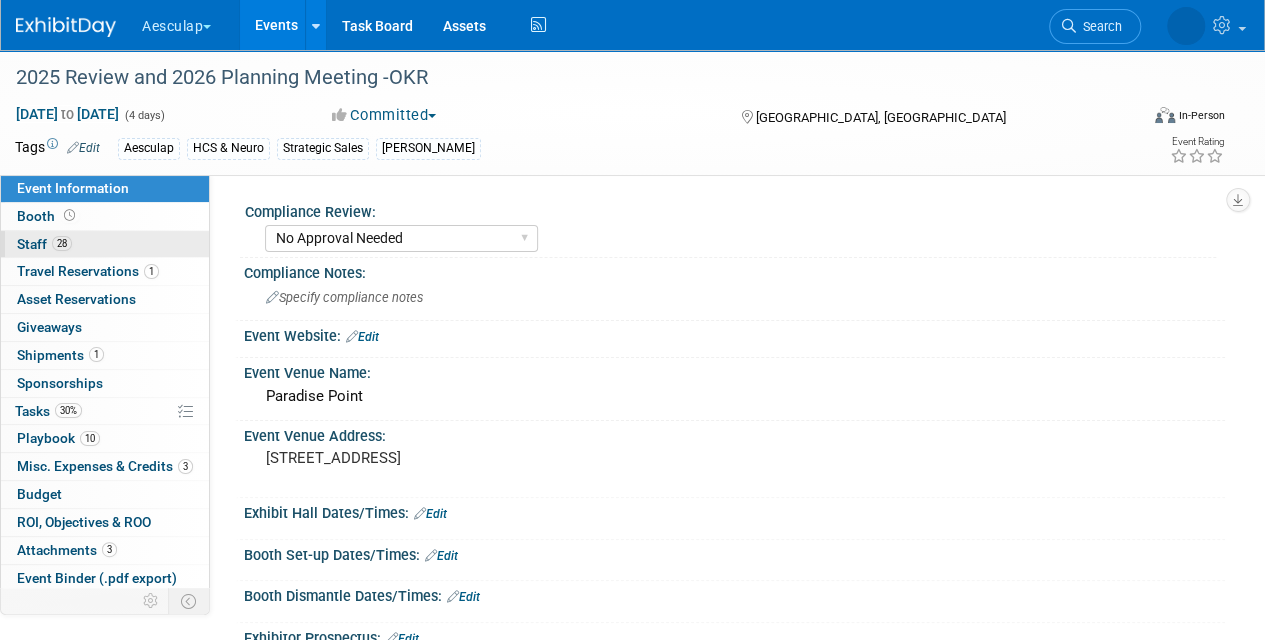 click on "Staff 28" at bounding box center (44, 244) 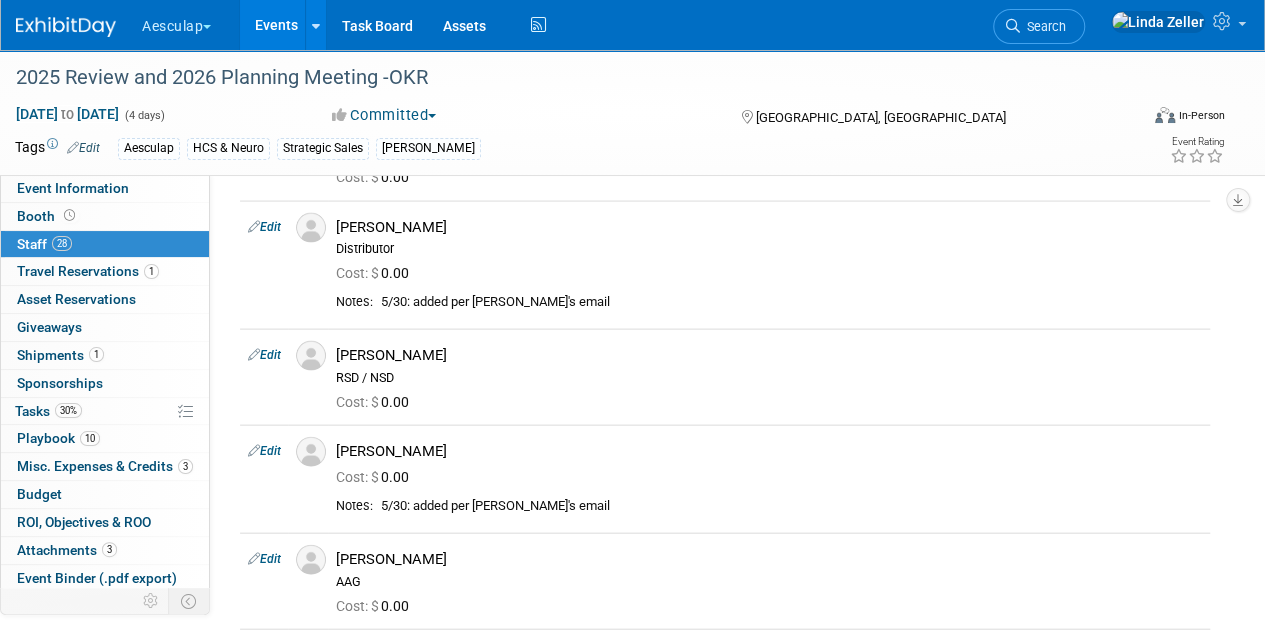 scroll, scrollTop: 2000, scrollLeft: 0, axis: vertical 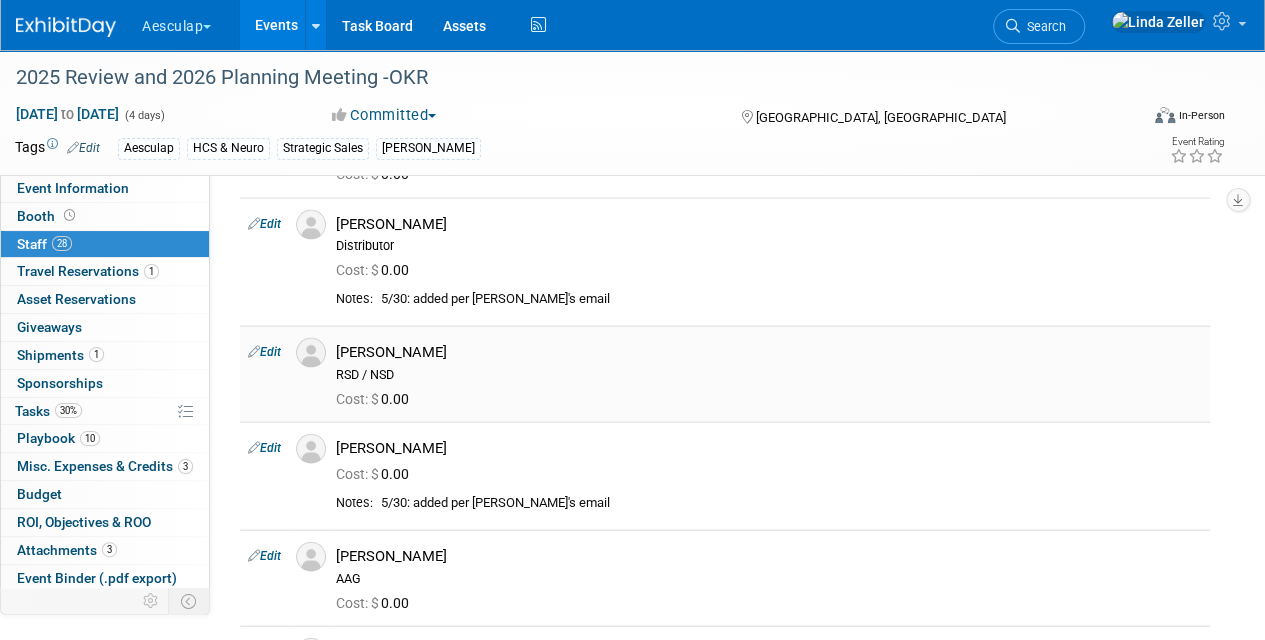 click on "Edit" at bounding box center (264, 352) 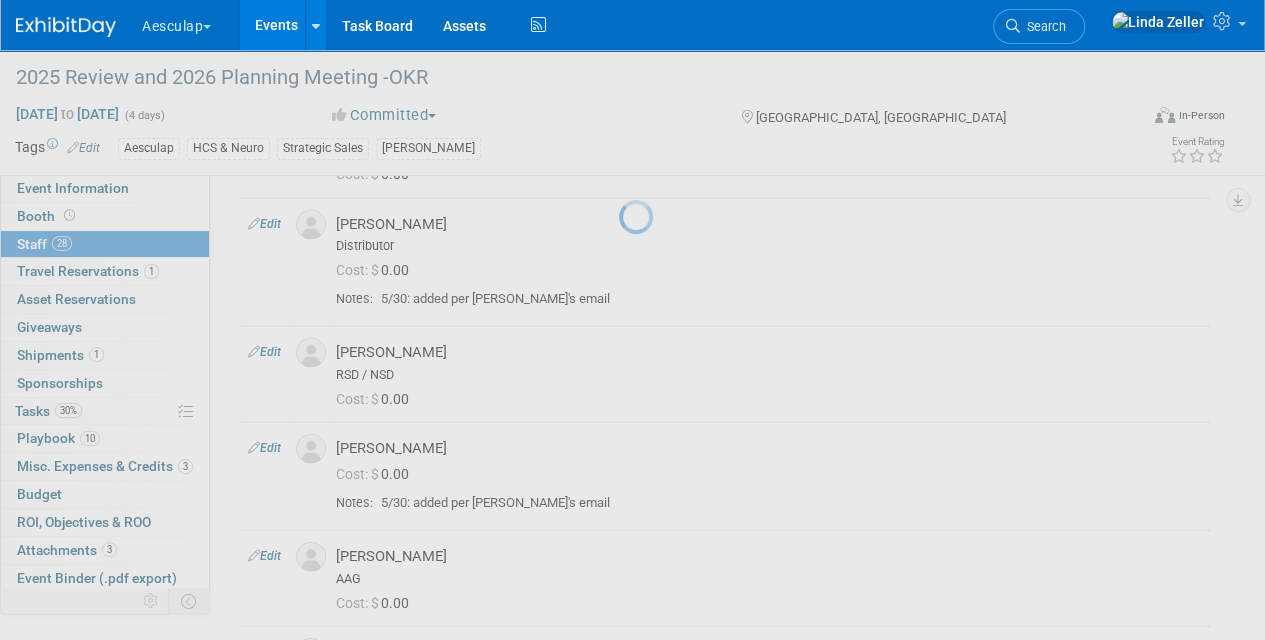 select on "84e75d7e-533f-4e61-a239-b57c0bb5206b" 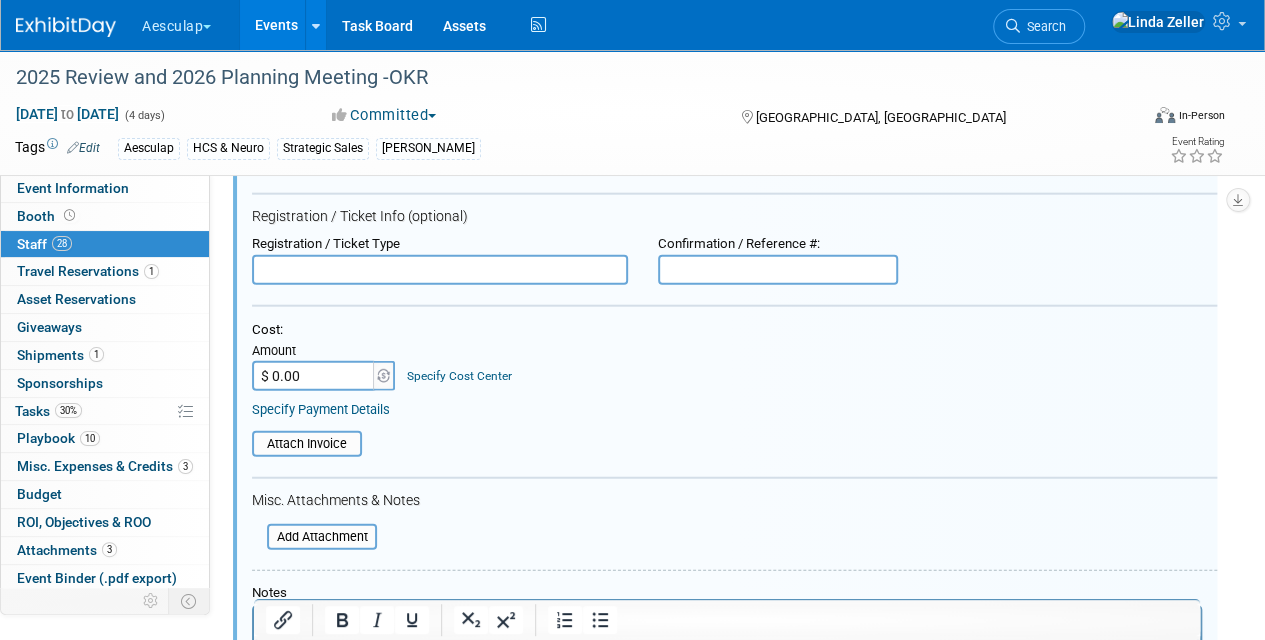 scroll, scrollTop: 2491, scrollLeft: 0, axis: vertical 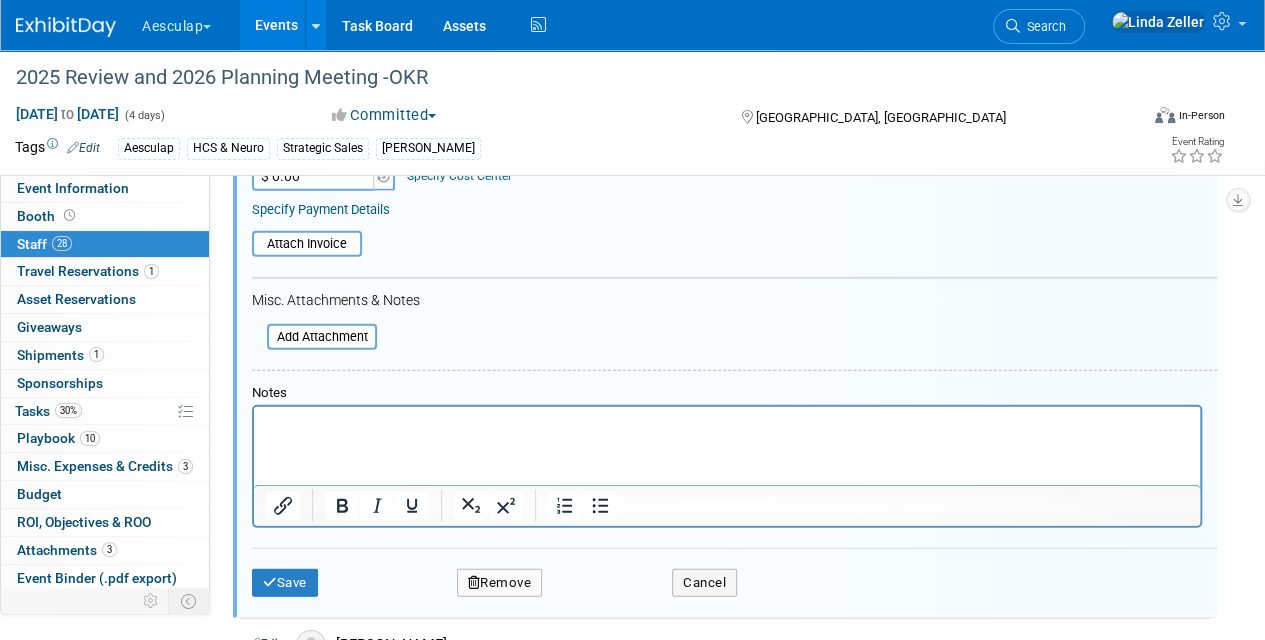 click on "Remove" at bounding box center [500, 583] 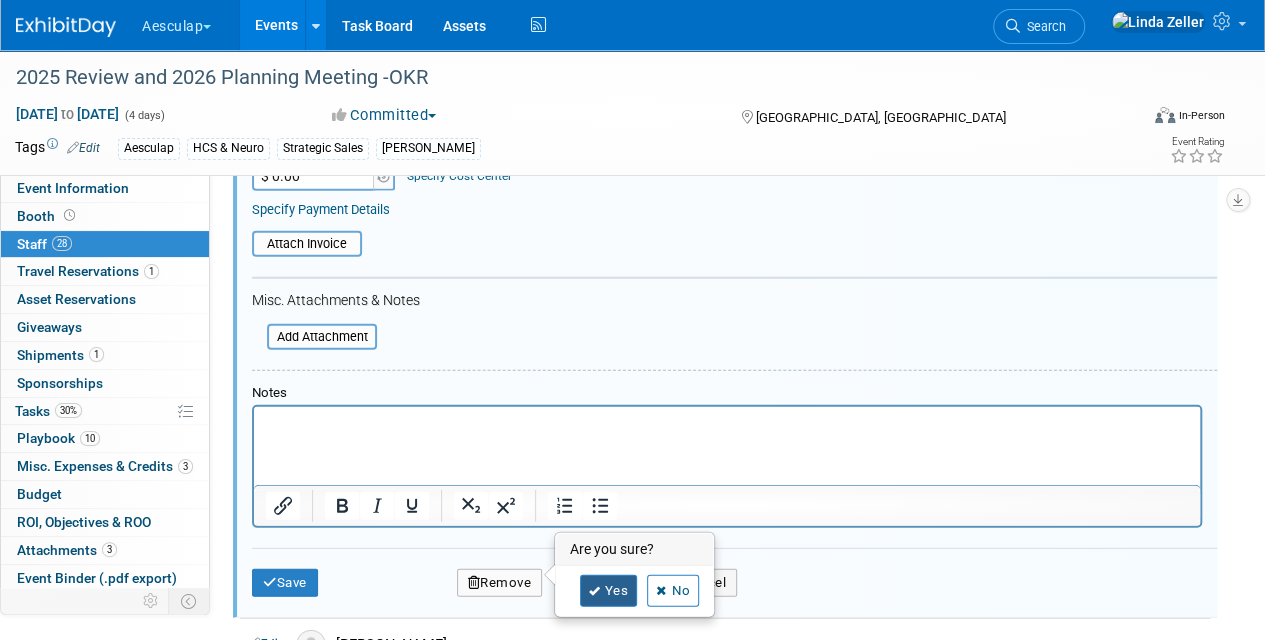 click at bounding box center (595, 591) 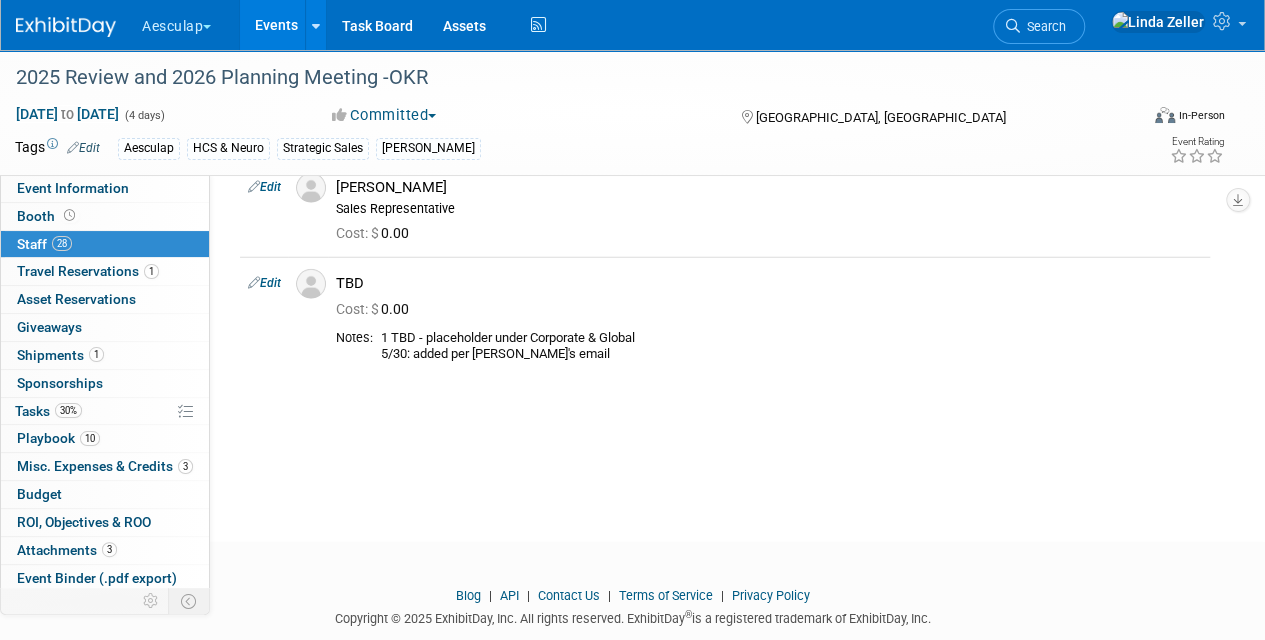 scroll, scrollTop: 2491, scrollLeft: 0, axis: vertical 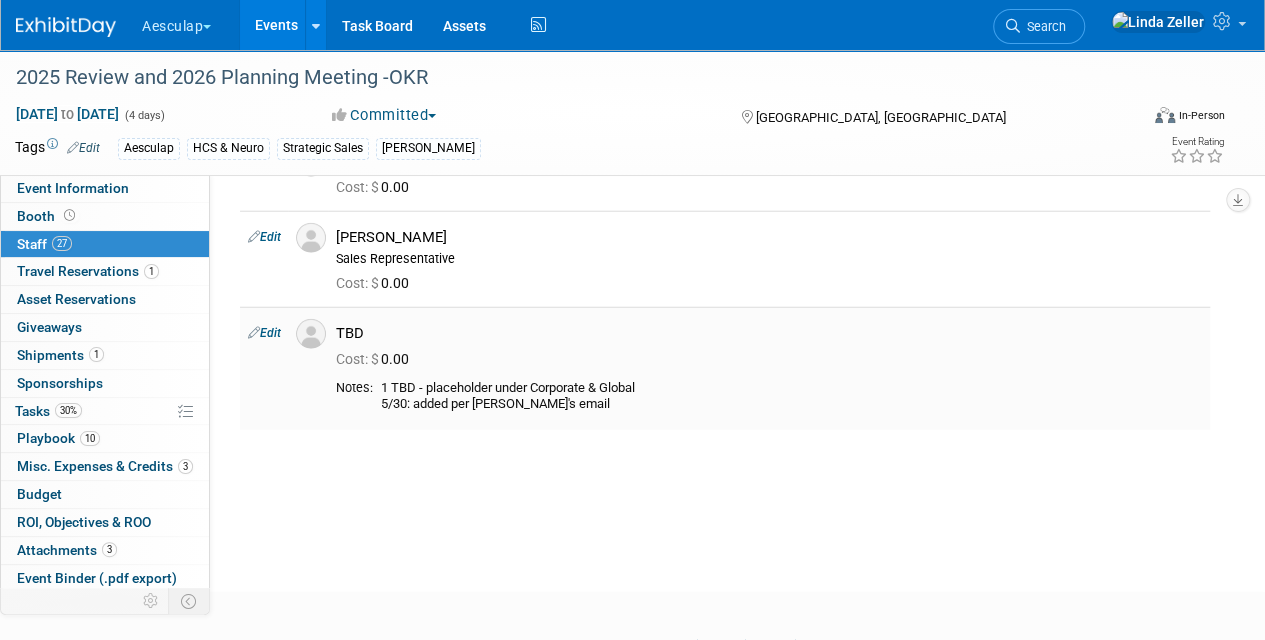 click on "Edit" at bounding box center (264, 333) 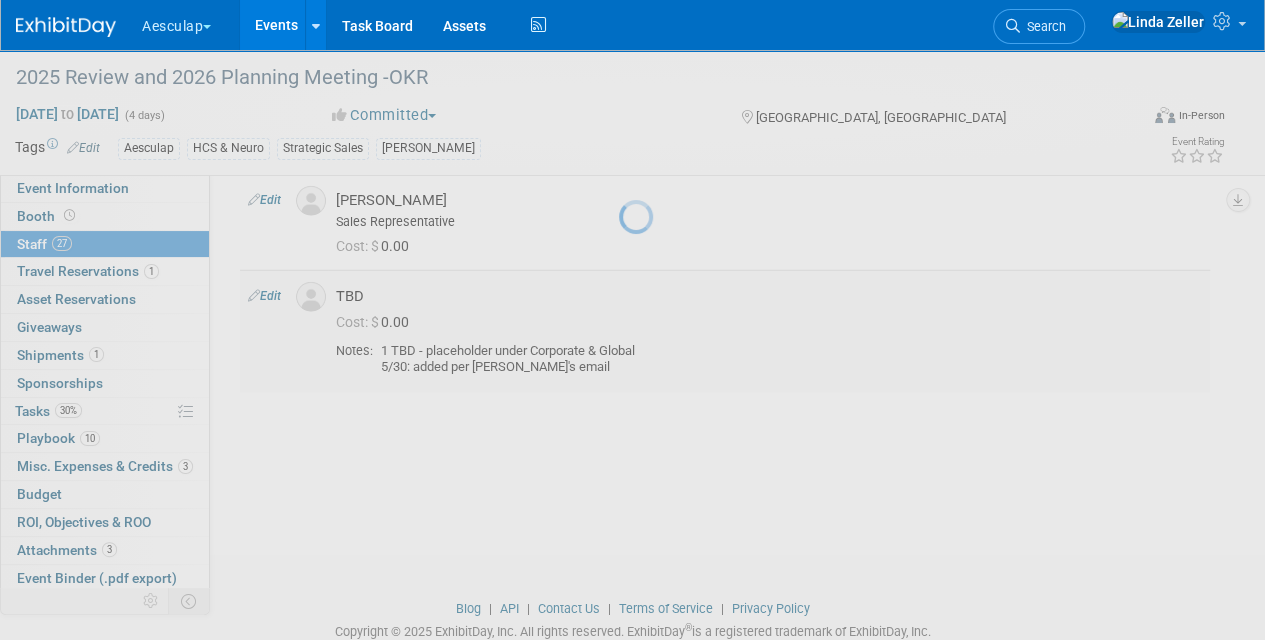 select on "00150ee3-2016-4d98-ba55-31f8690fcacb" 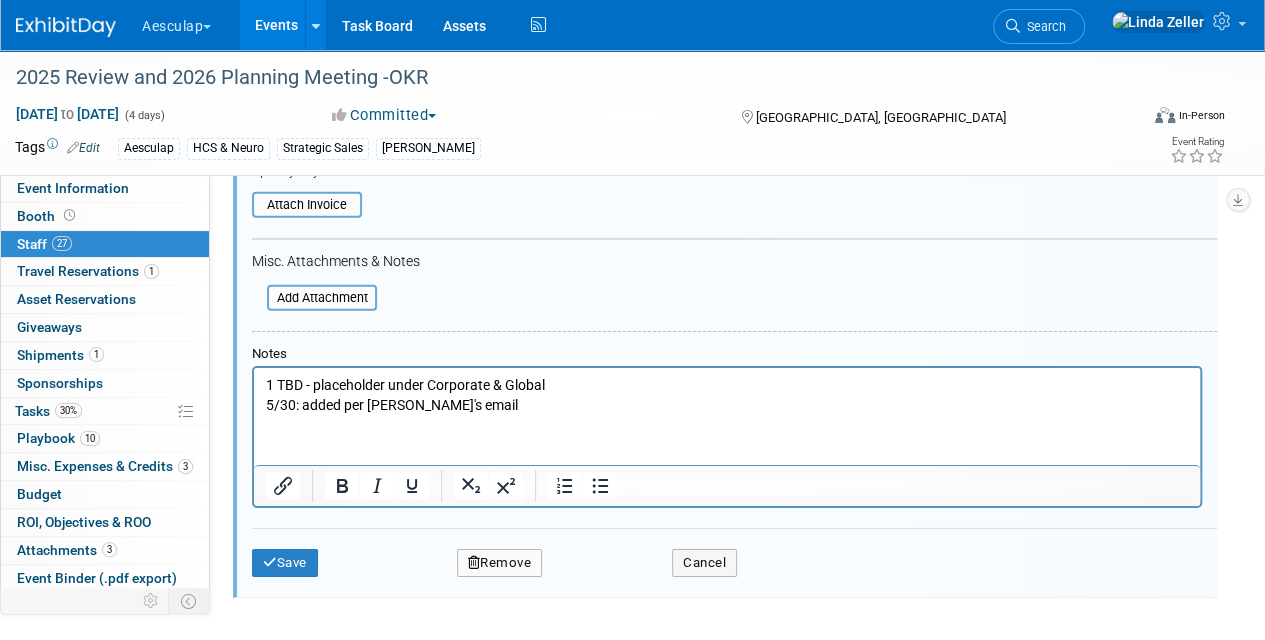 scroll, scrollTop: 3162, scrollLeft: 0, axis: vertical 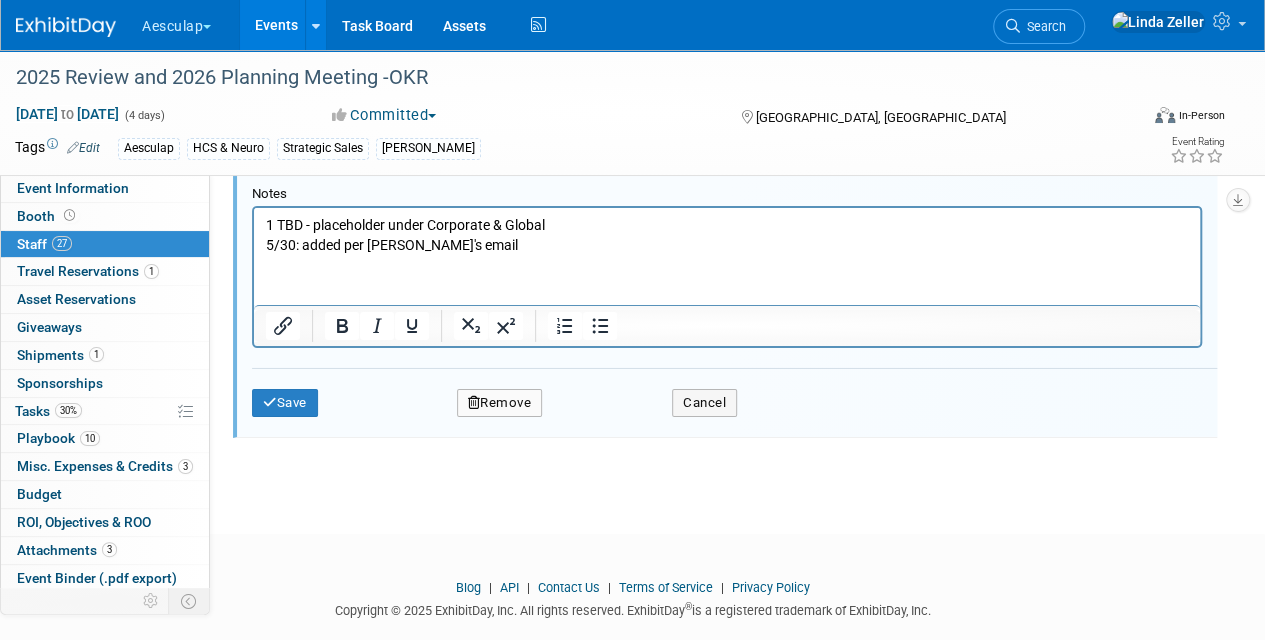 click on "1 TBD - placeholder under Corporate & Global 5/30: added per [PERSON_NAME]'s email" at bounding box center (727, 235) 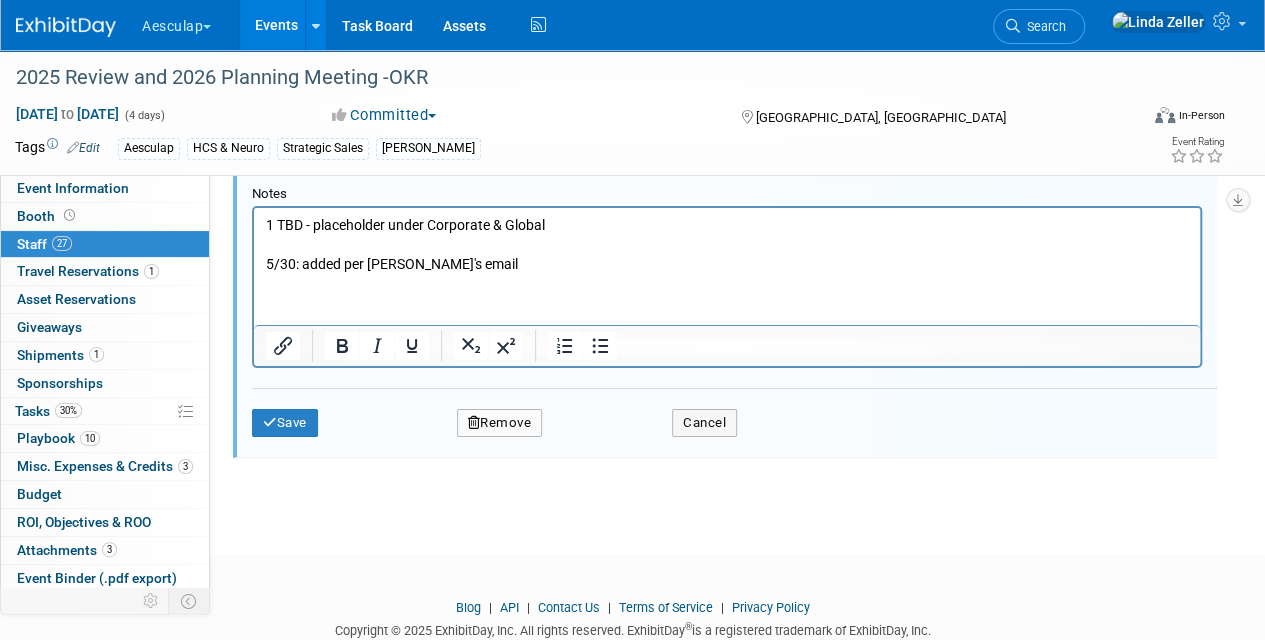 type 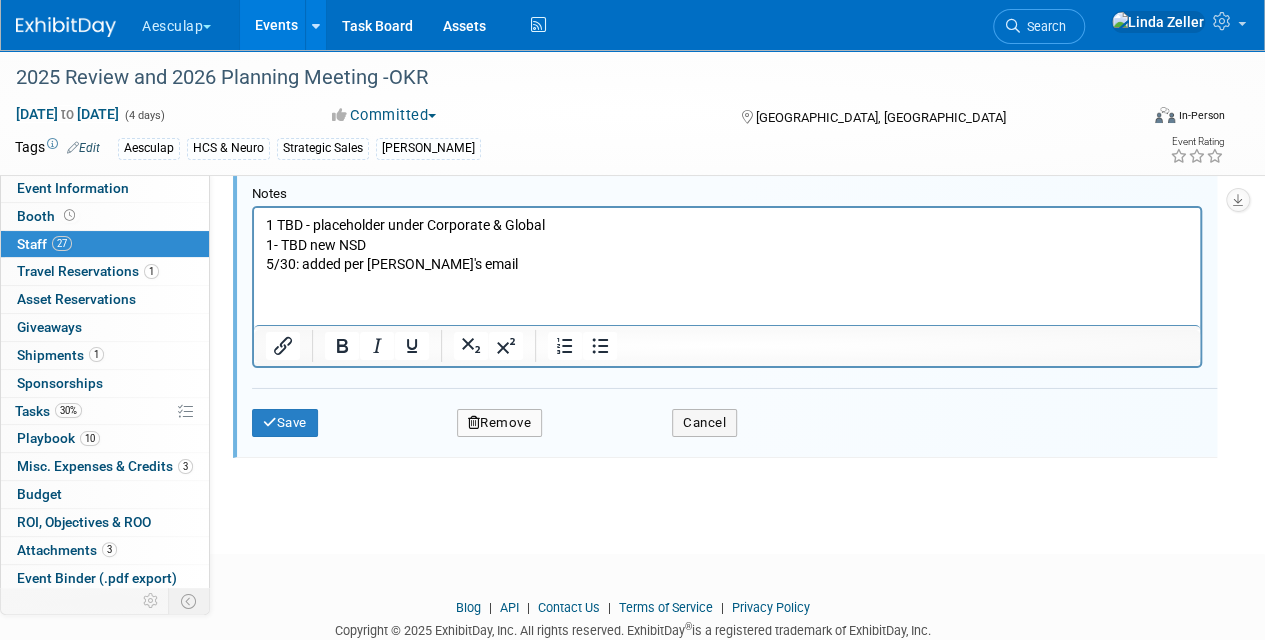 drag, startPoint x: 373, startPoint y: 235, endPoint x: 264, endPoint y: 238, distance: 109.041275 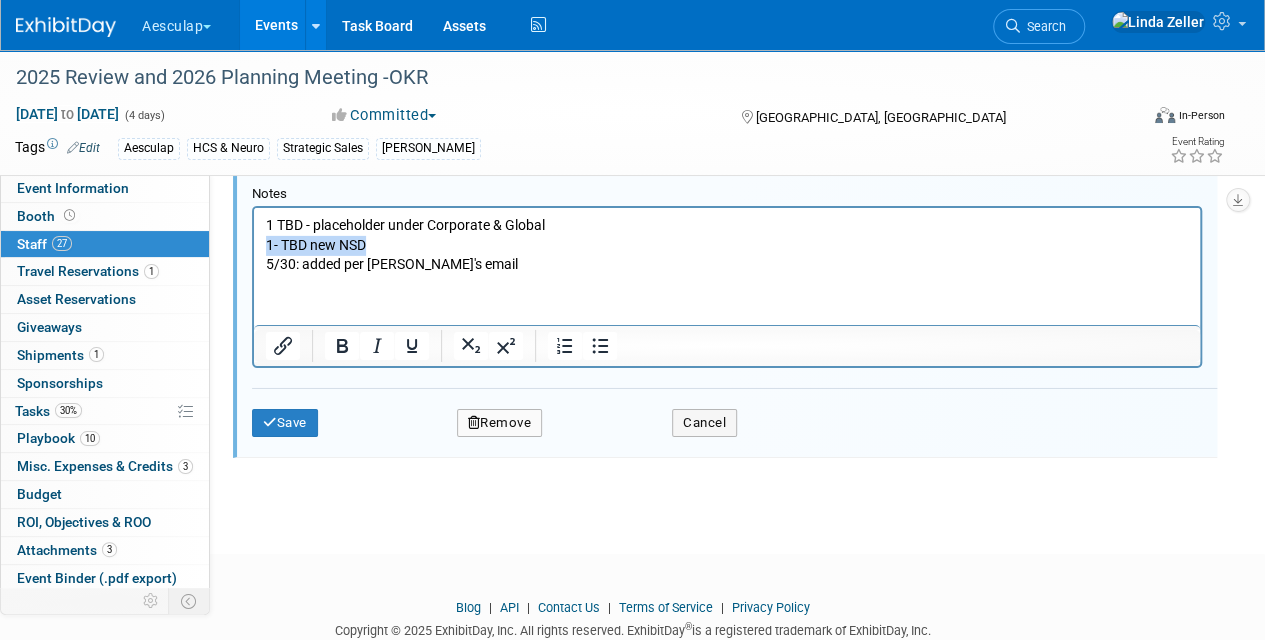 drag, startPoint x: 368, startPoint y: 242, endPoint x: 258, endPoint y: 247, distance: 110.11358 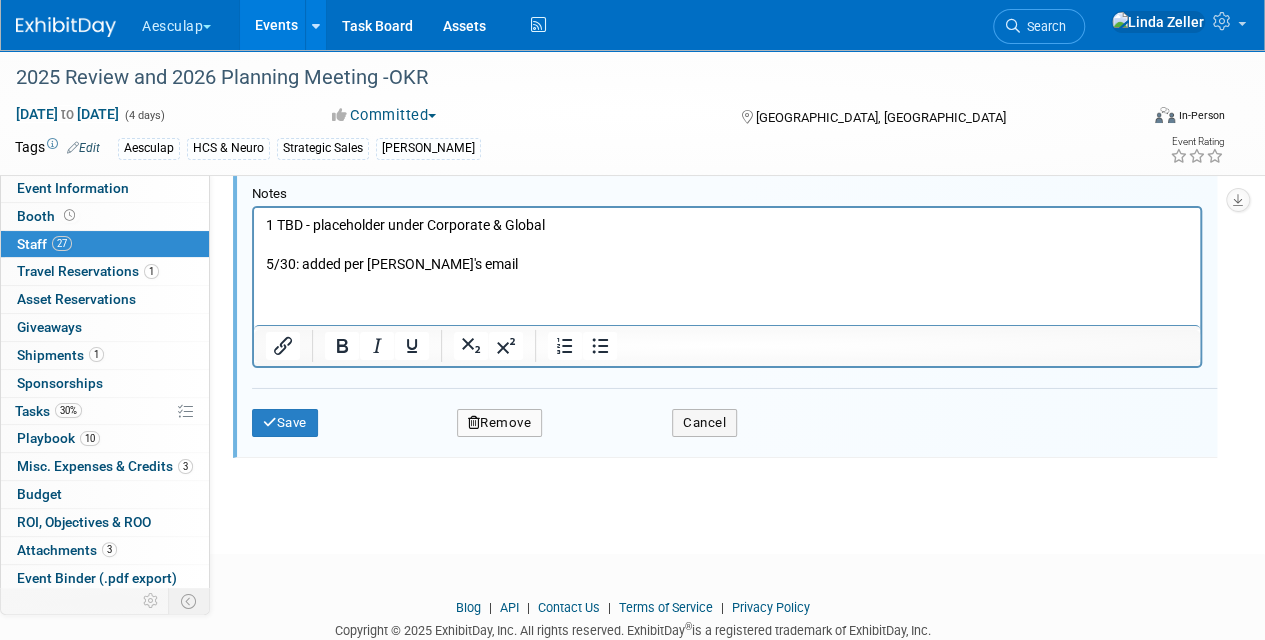 click on "5/30: added per [PERSON_NAME]'s email" at bounding box center [727, 255] 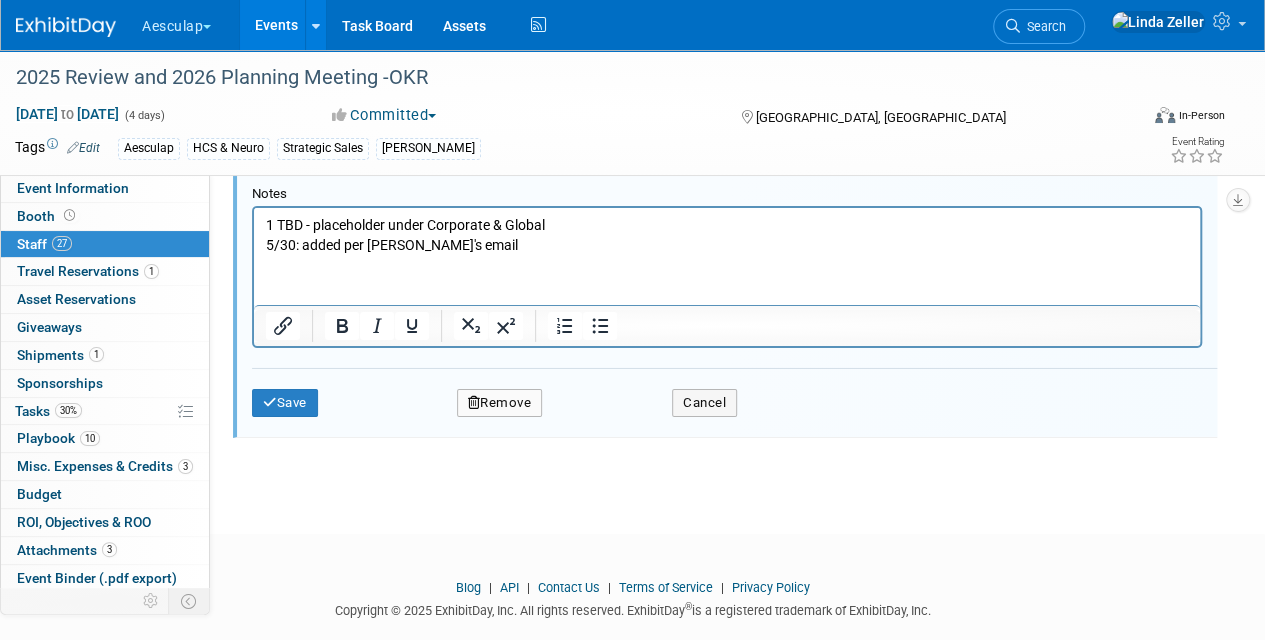 click on "5/30: added per [PERSON_NAME]'s email" at bounding box center (727, 246) 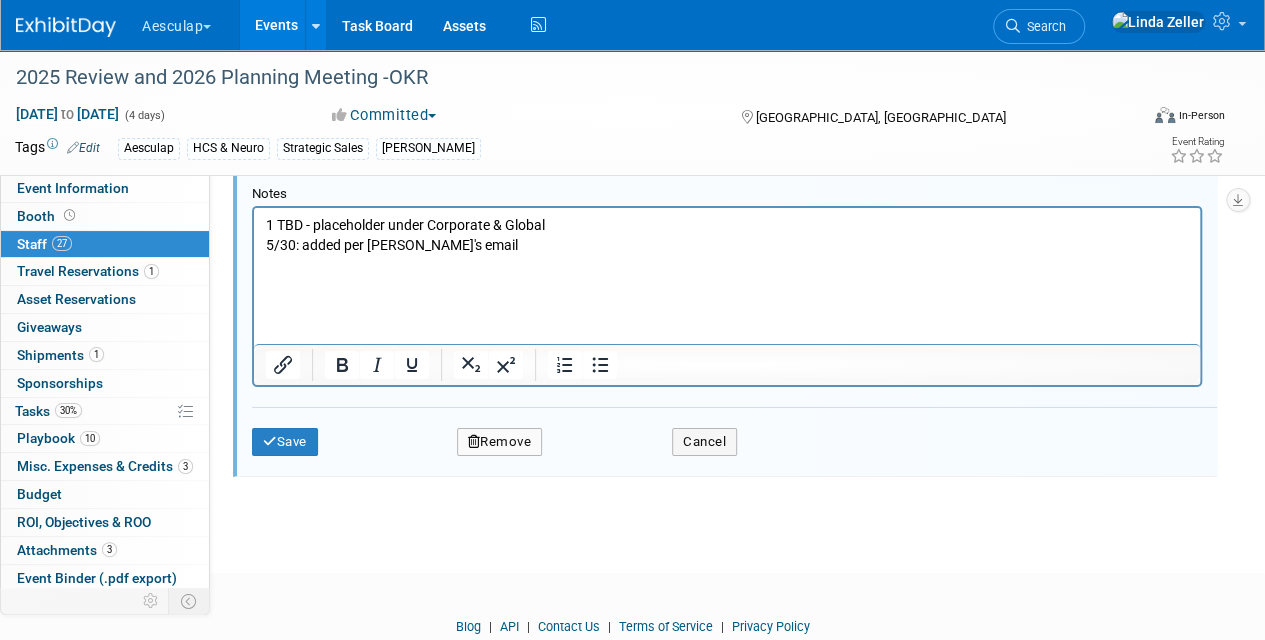 click on "1 TBD - placeholder under Corporate & Global 5/30: added per [PERSON_NAME]'s email" at bounding box center (727, 251) 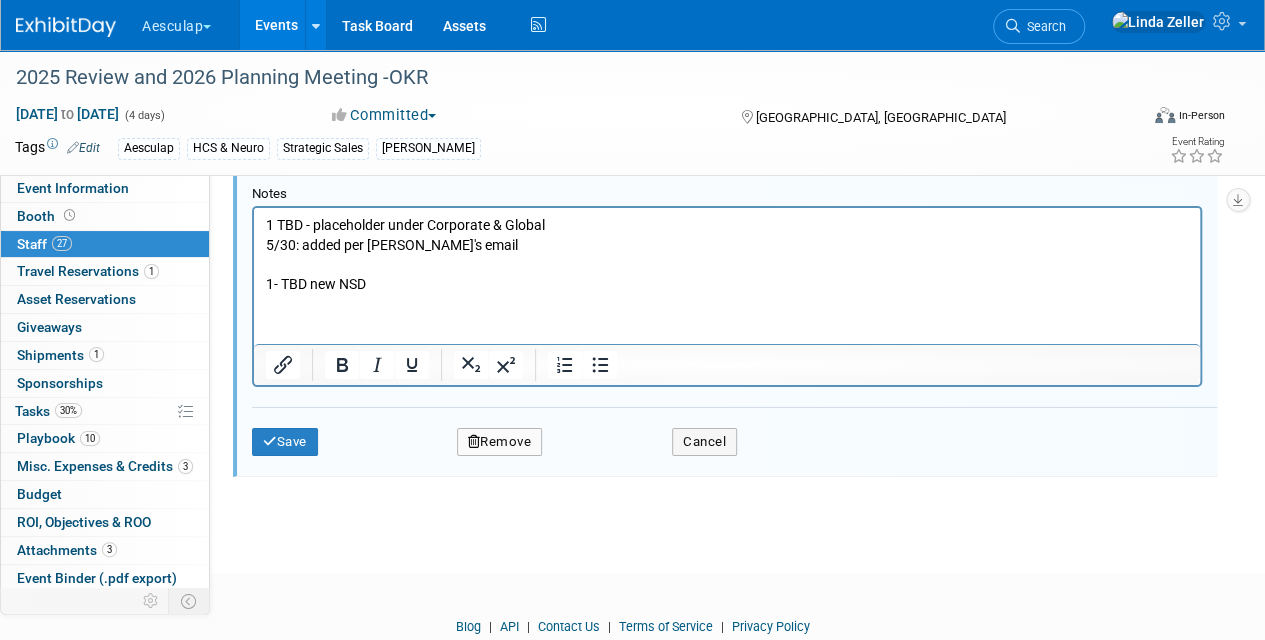 click on "1 TBD - placeholder under Corporate & Global 5/30: added per [PERSON_NAME]'s email  1- TBD new NSD" at bounding box center (727, 251) 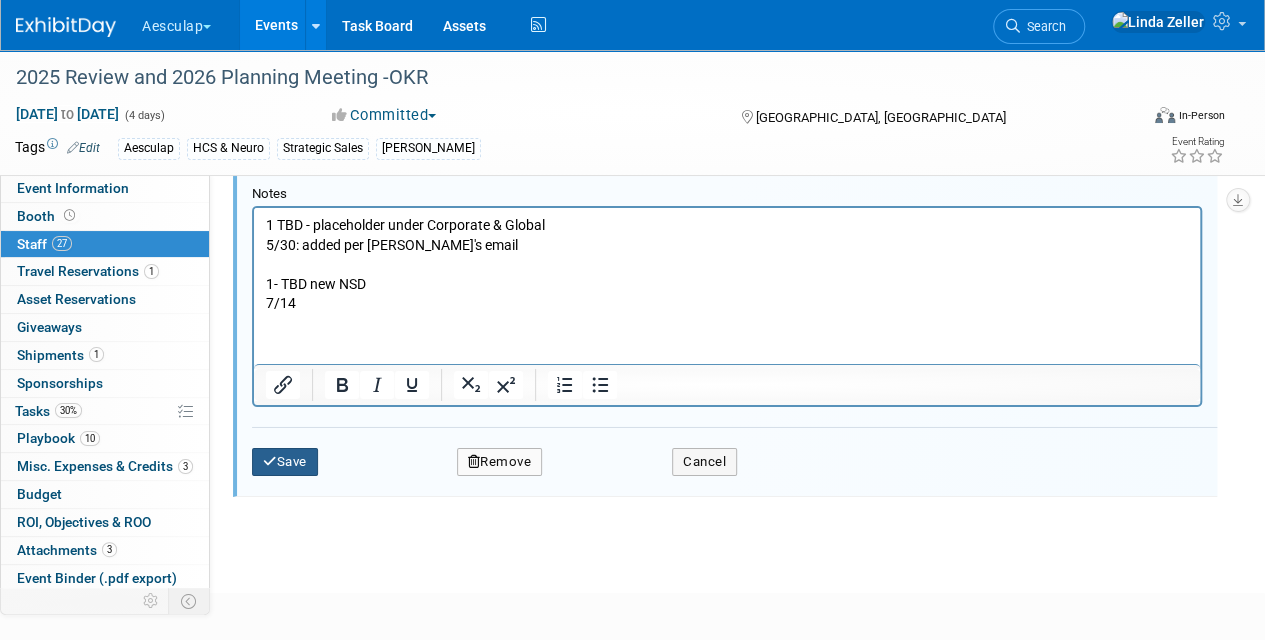 click on "Save" at bounding box center (285, 462) 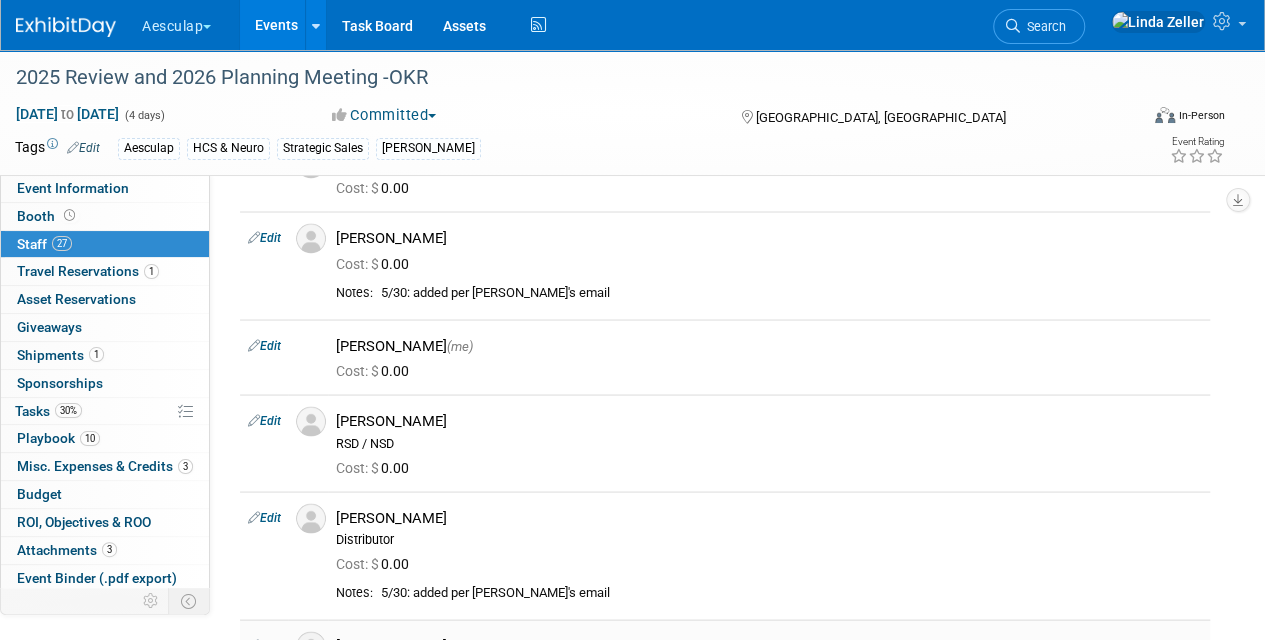 scroll, scrollTop: 1694, scrollLeft: 0, axis: vertical 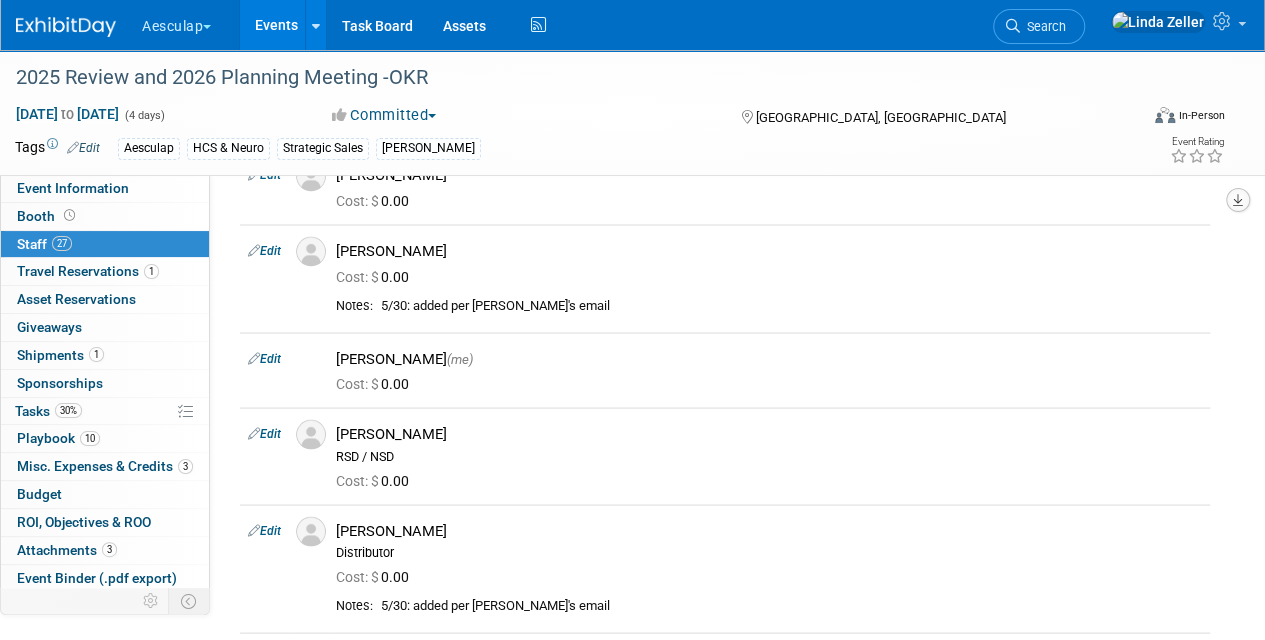 click at bounding box center (1238, 200) 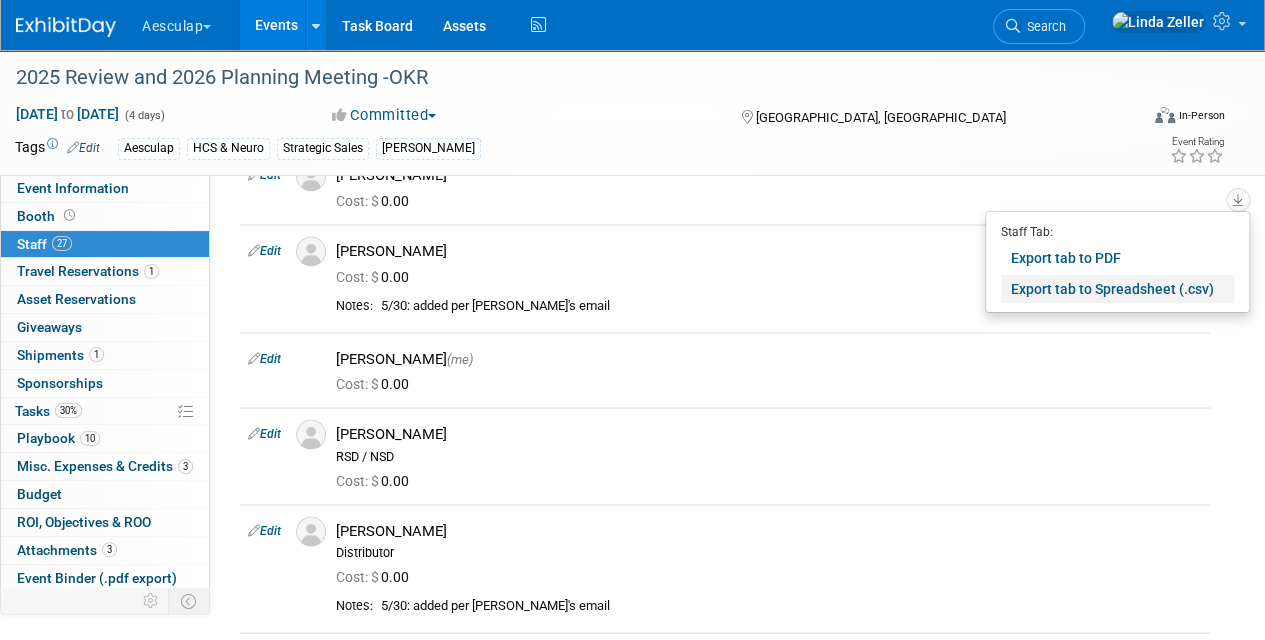click on "Export tab to Spreadsheet (.csv)" at bounding box center (1117, 289) 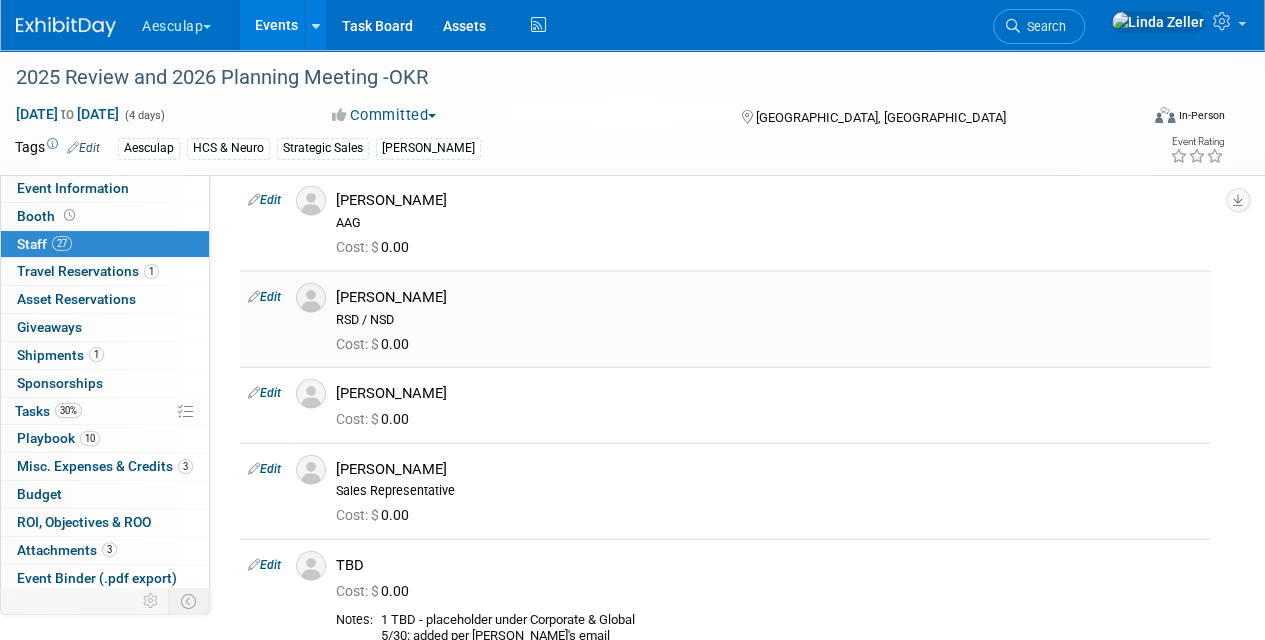 scroll, scrollTop: 2394, scrollLeft: 0, axis: vertical 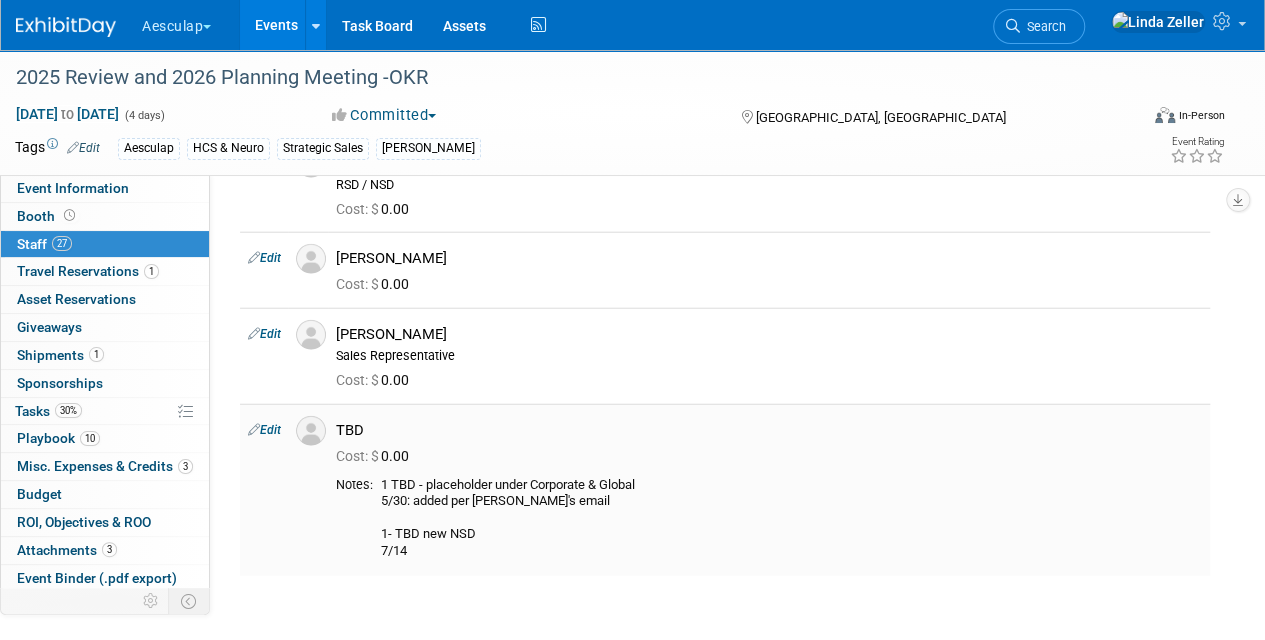 drag, startPoint x: 381, startPoint y: 473, endPoint x: 536, endPoint y: 526, distance: 163.81087 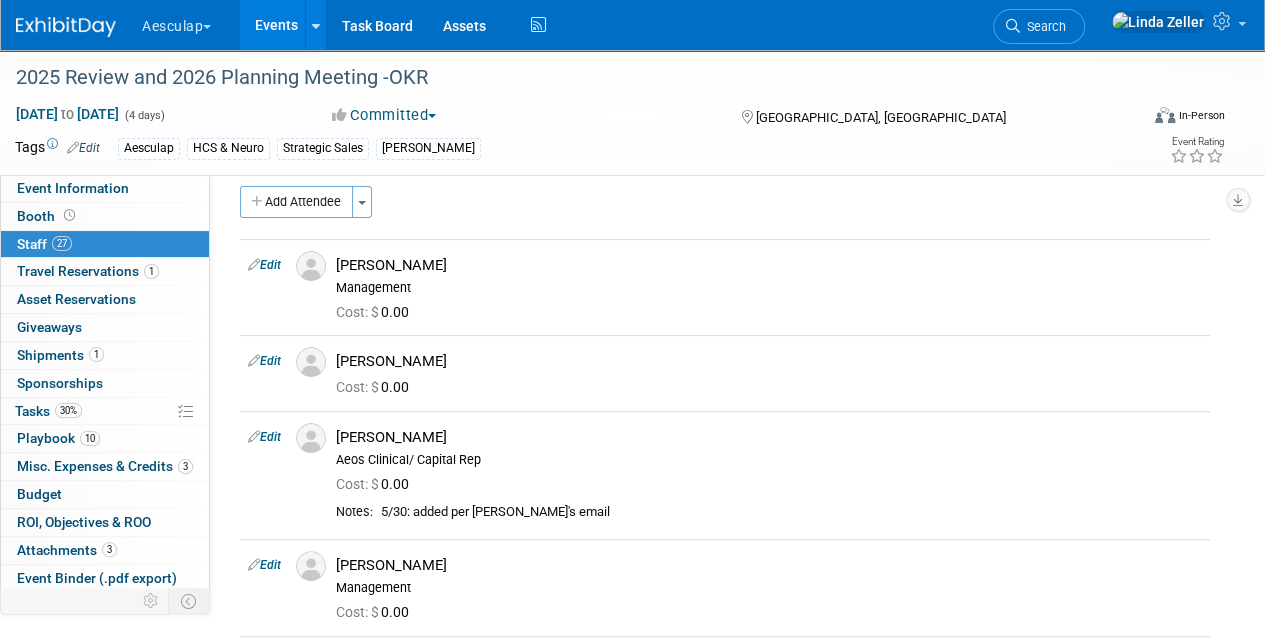 scroll, scrollTop: 0, scrollLeft: 0, axis: both 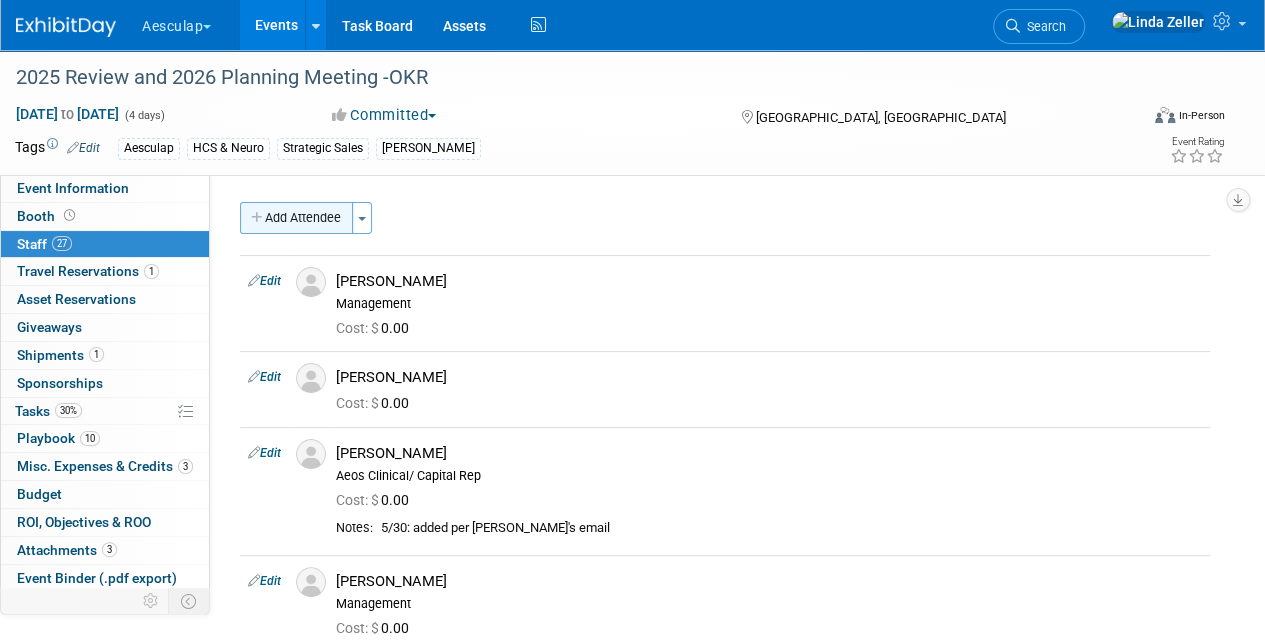 click on "Add Attendee" at bounding box center [296, 218] 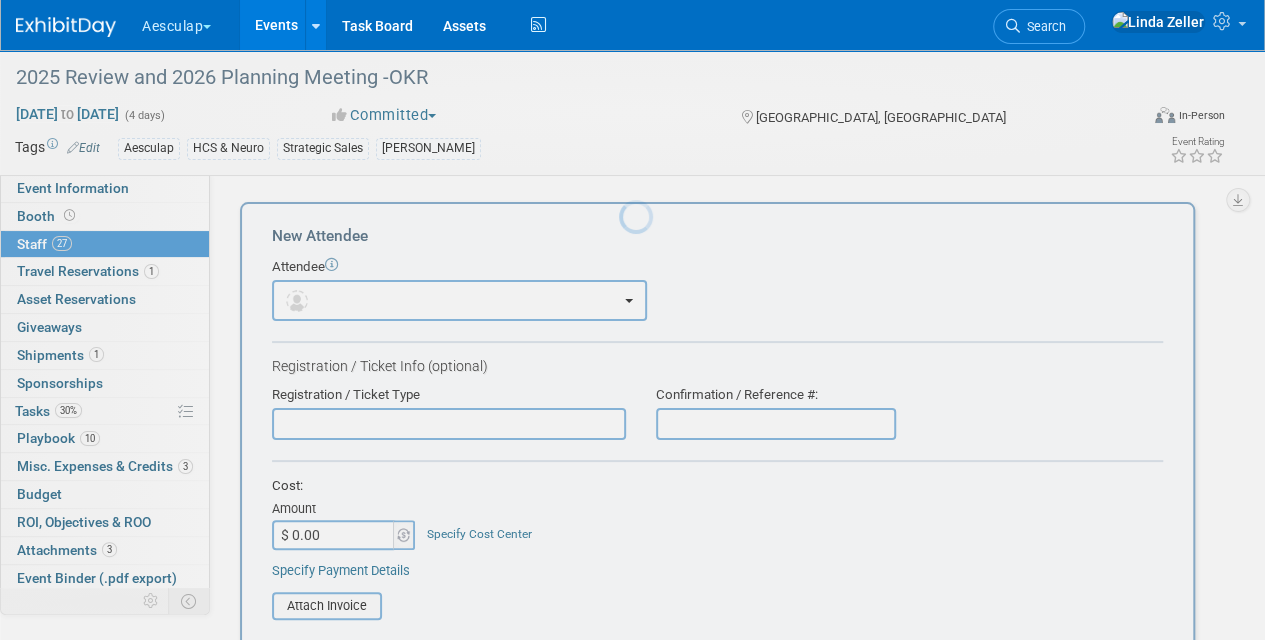 scroll, scrollTop: 0, scrollLeft: 0, axis: both 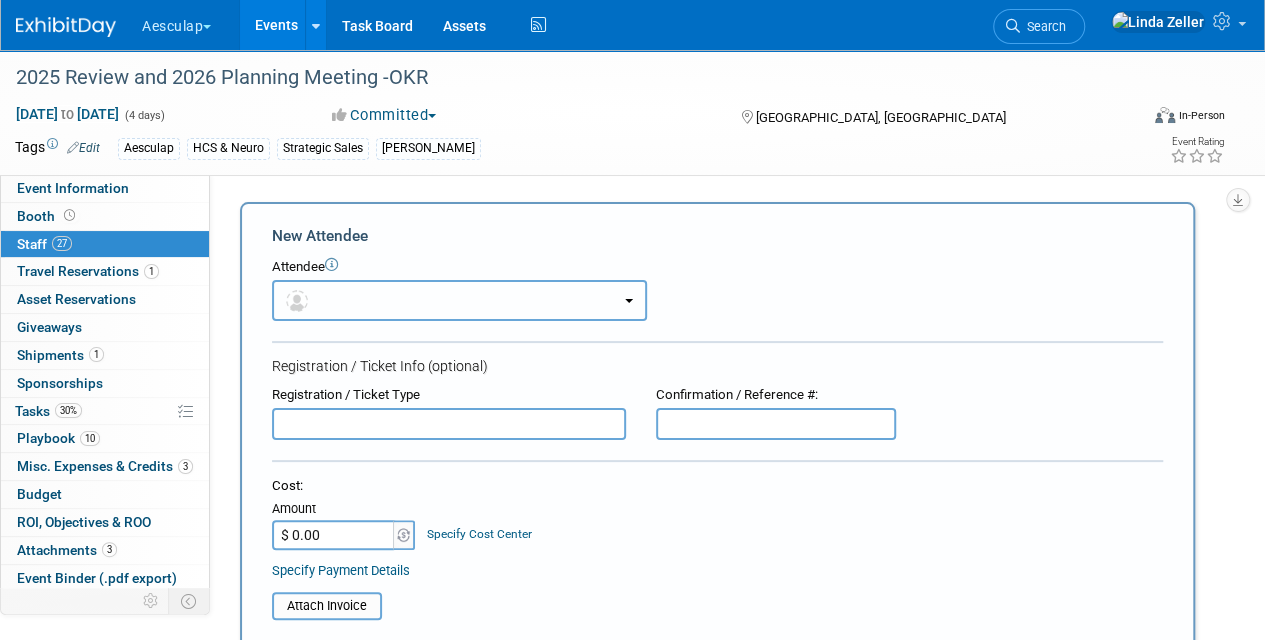 click at bounding box center [459, 300] 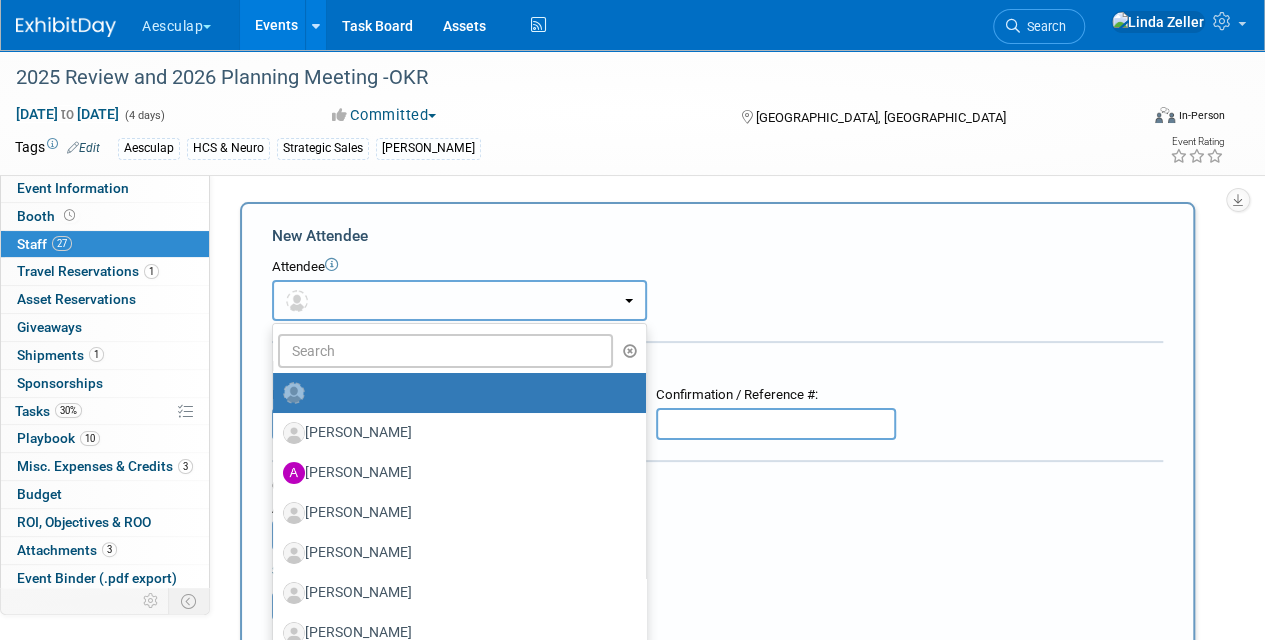 type 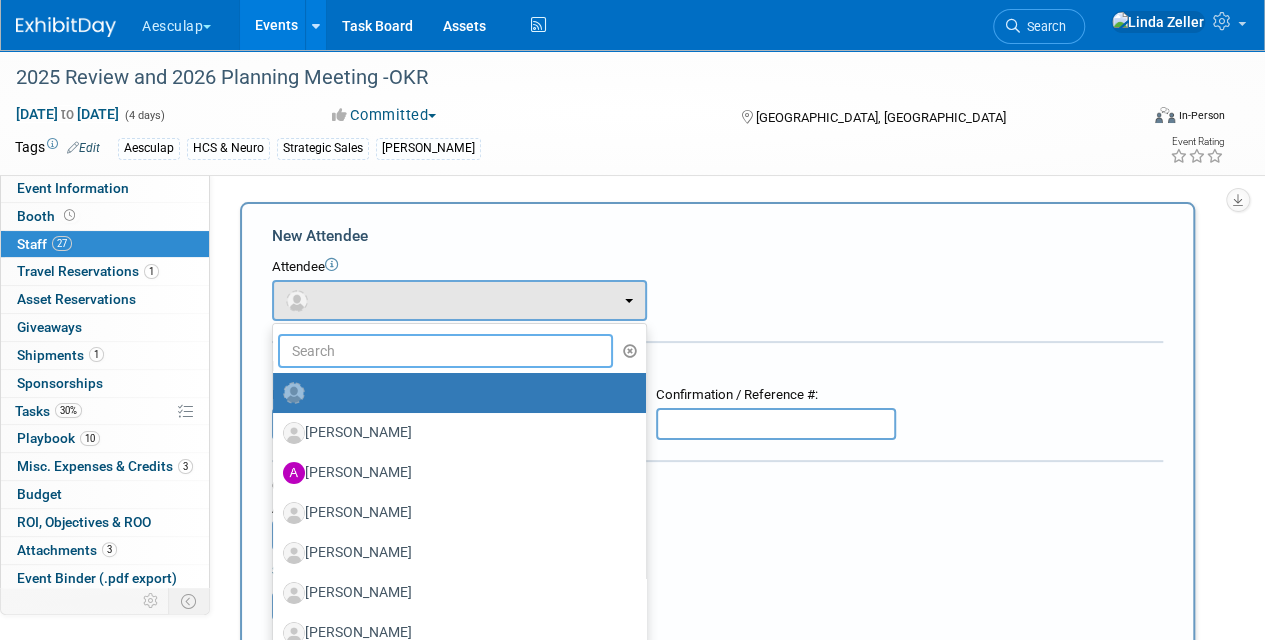 click at bounding box center (445, 351) 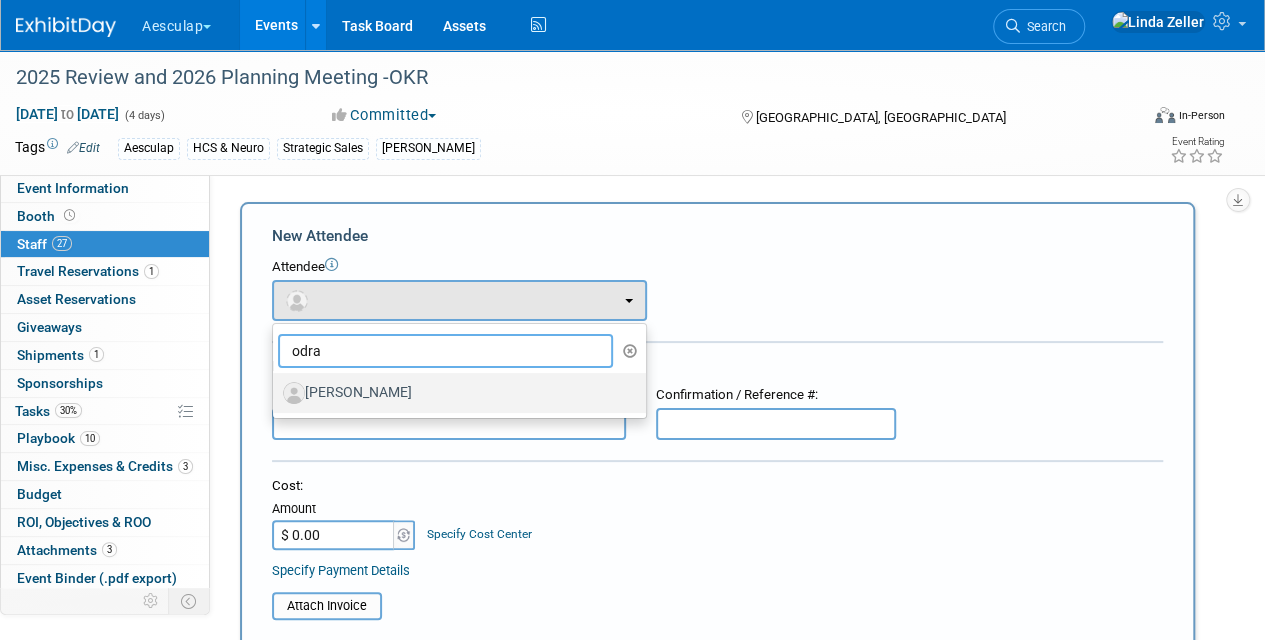 type on "odra" 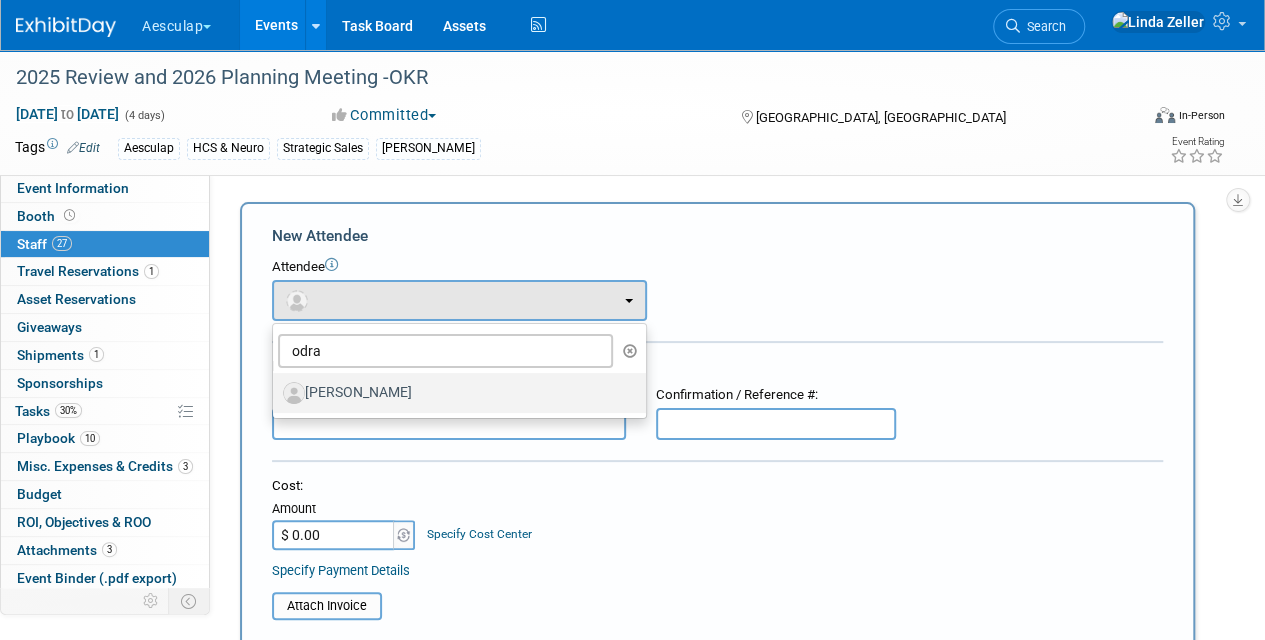 click on "[PERSON_NAME]" at bounding box center (454, 393) 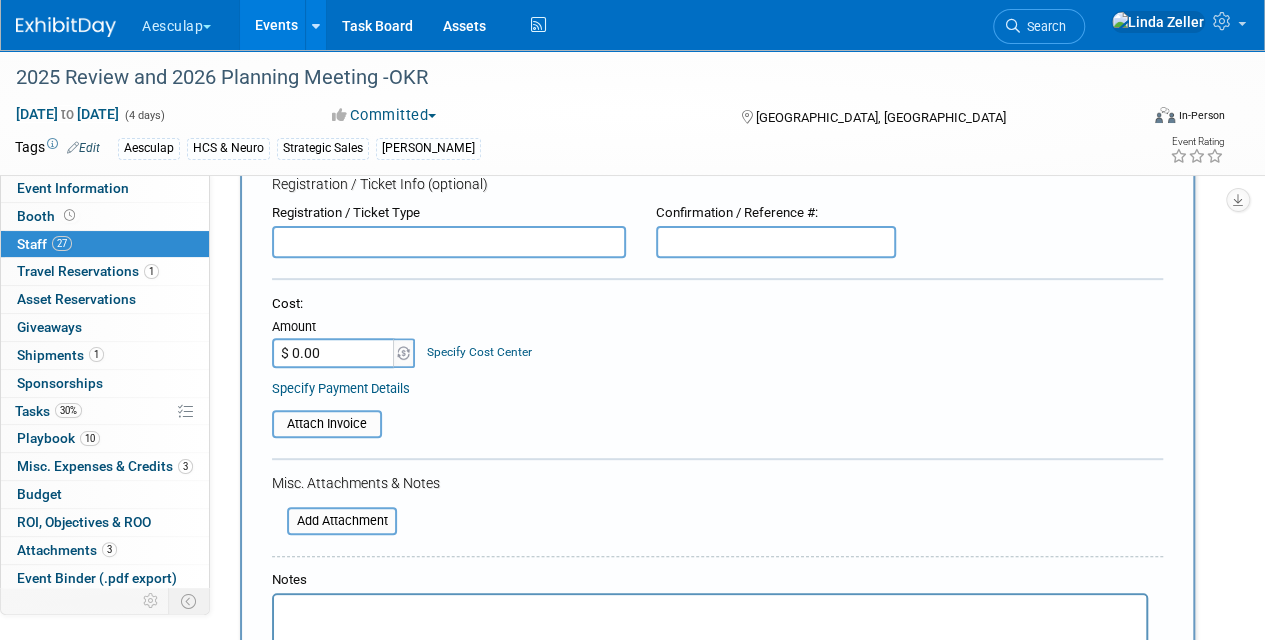 scroll, scrollTop: 333, scrollLeft: 0, axis: vertical 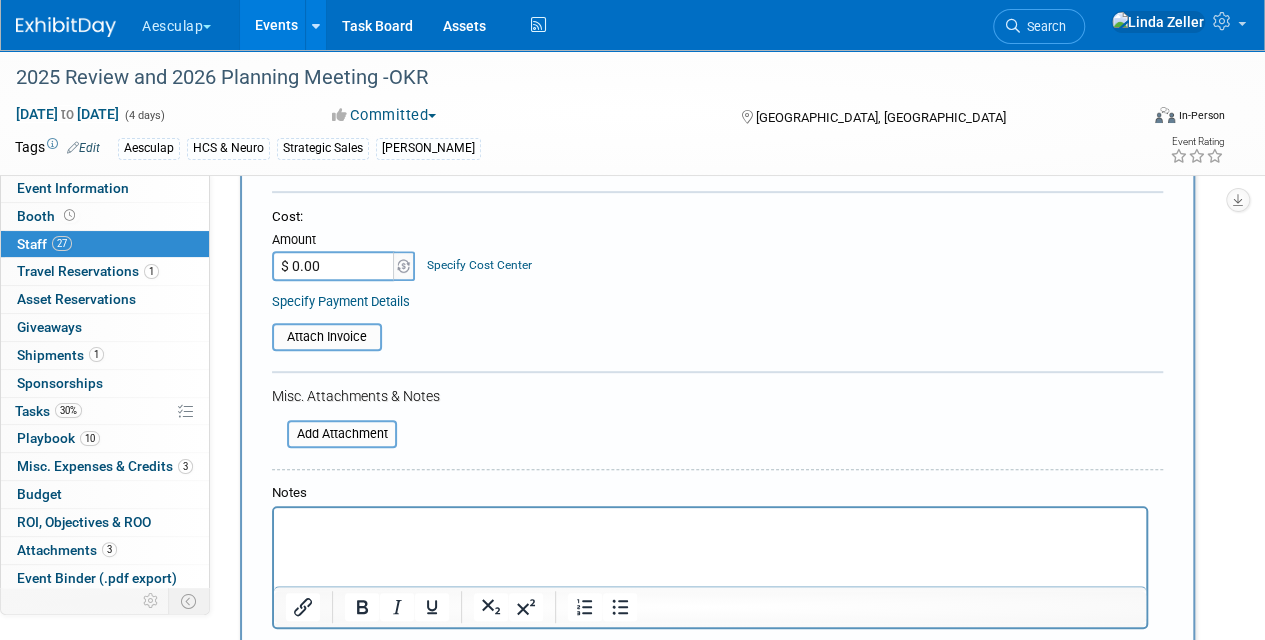 click at bounding box center (710, 526) 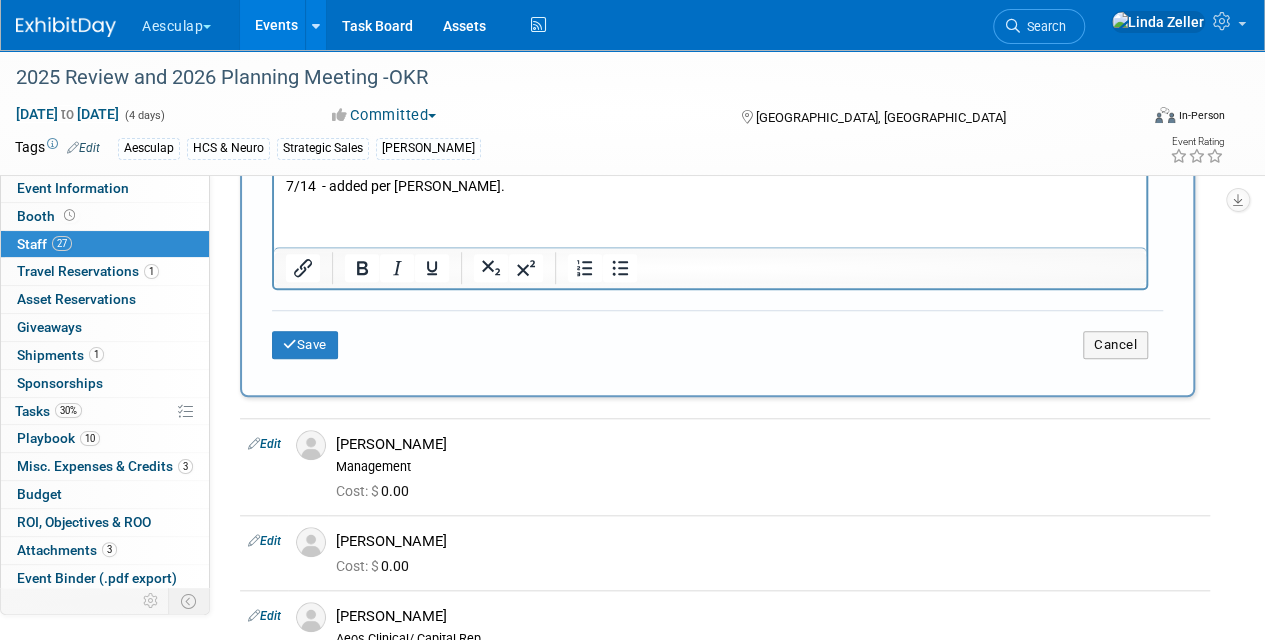 scroll, scrollTop: 673, scrollLeft: 0, axis: vertical 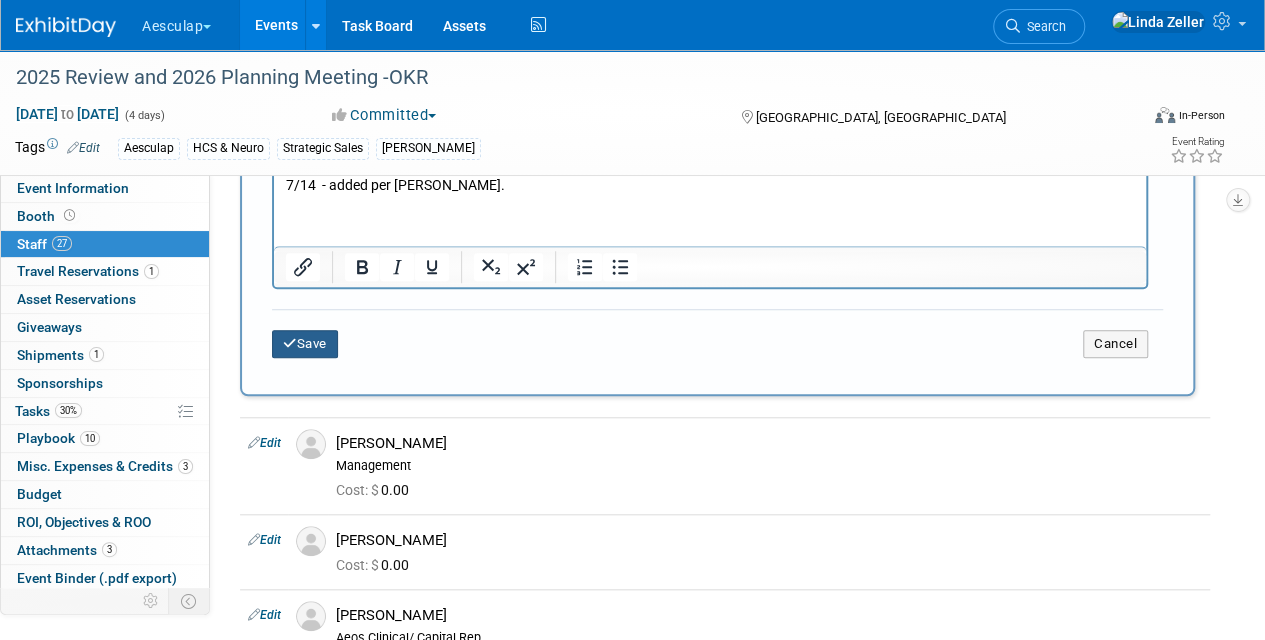 click on "Save" at bounding box center (305, 344) 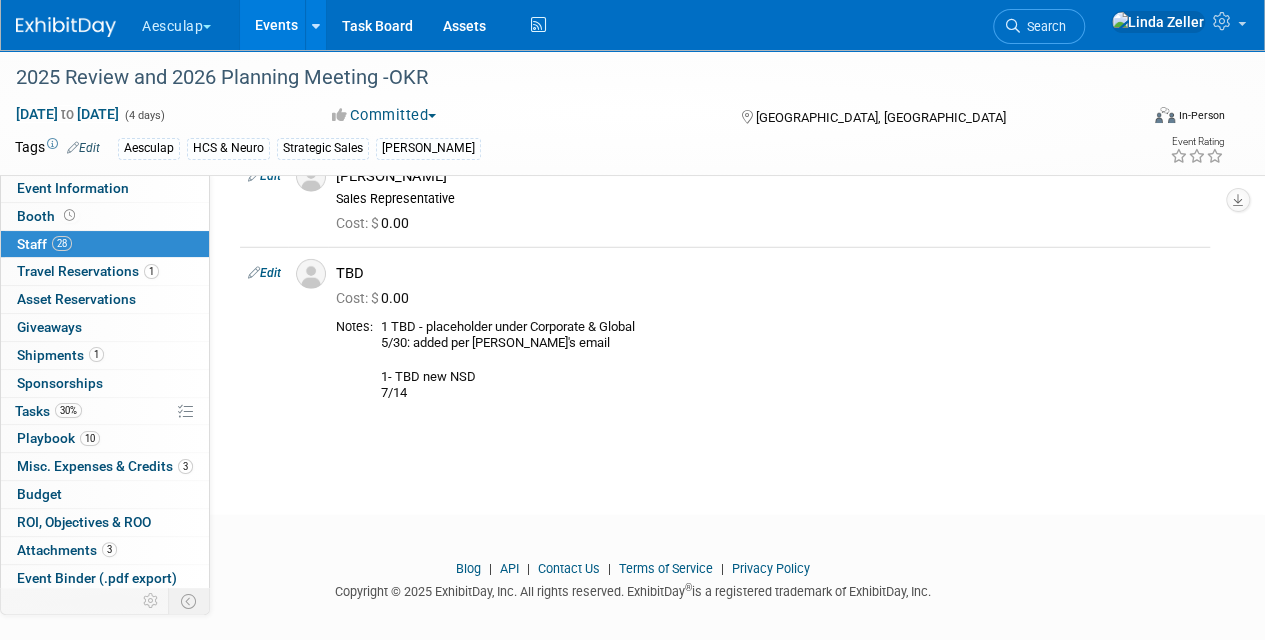 scroll, scrollTop: 2670, scrollLeft: 0, axis: vertical 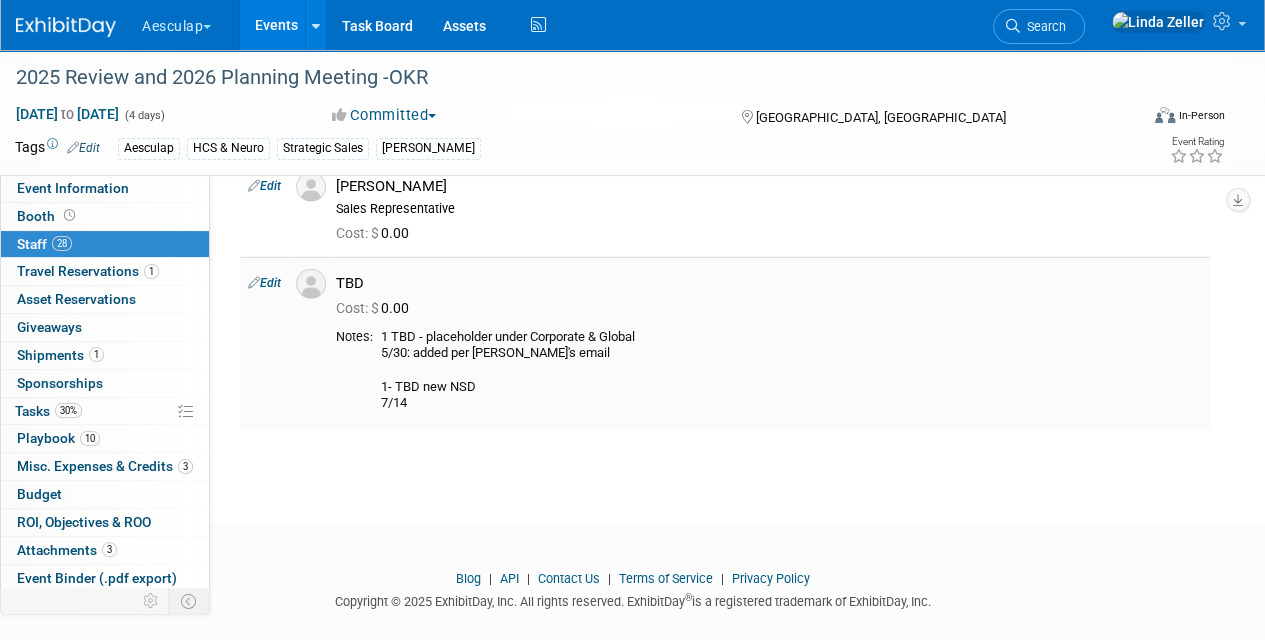 click on "Edit" at bounding box center [264, 283] 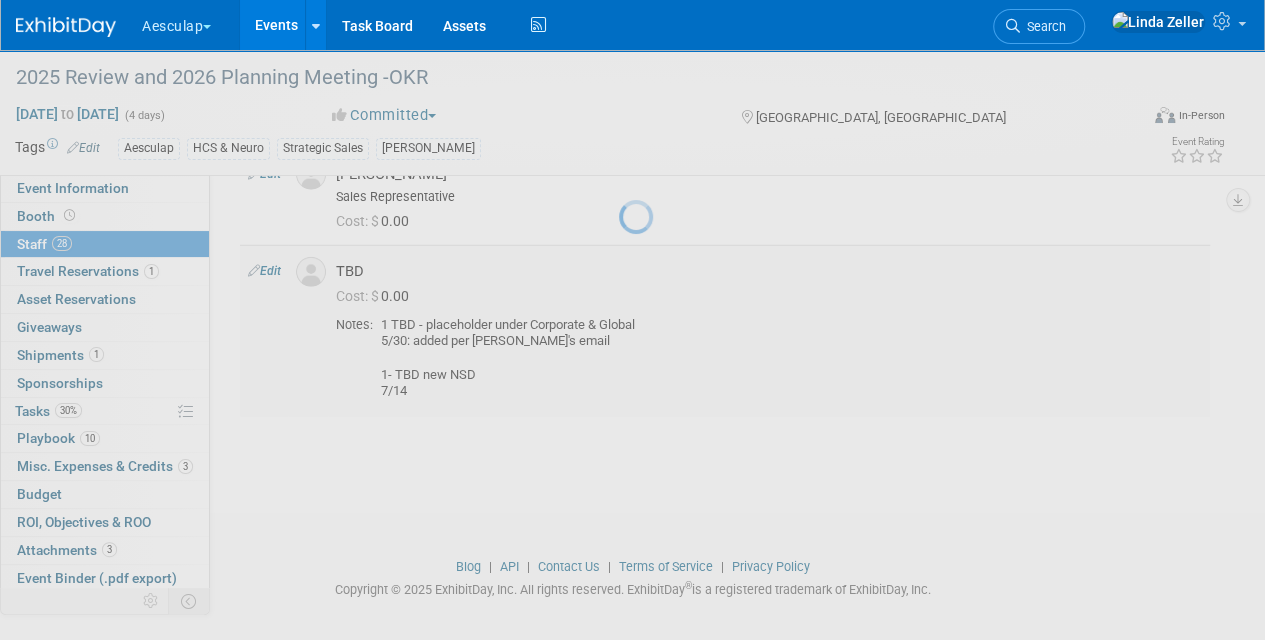 select on "00150ee3-2016-4d98-ba55-31f8690fcacb" 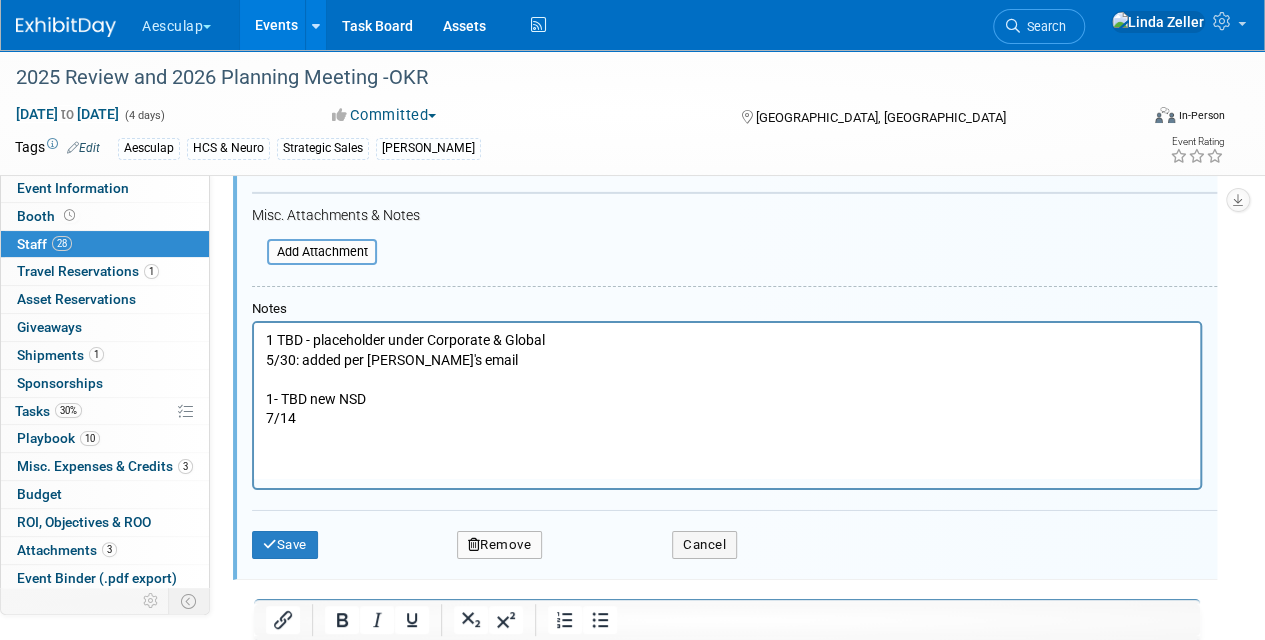 scroll, scrollTop: 3224, scrollLeft: 0, axis: vertical 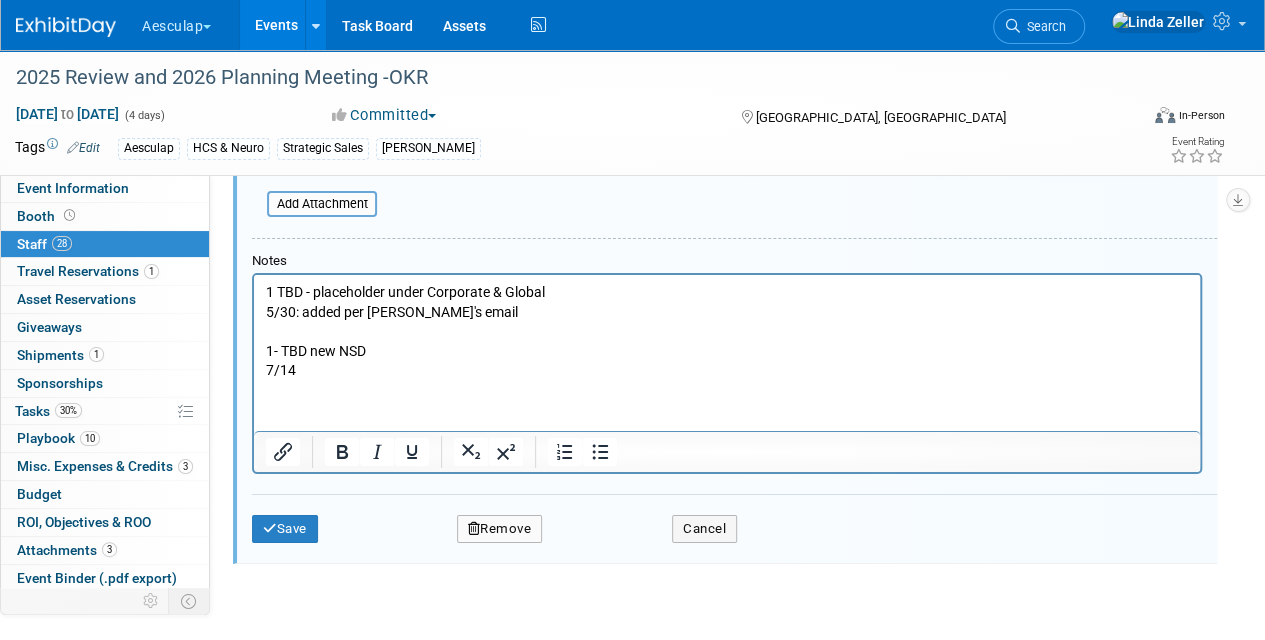 click on "1 TBD - placeholder under Corporate & Global 5/30: added per [PERSON_NAME]'s email  1- TBD new NSD 7/14" at bounding box center (727, 331) 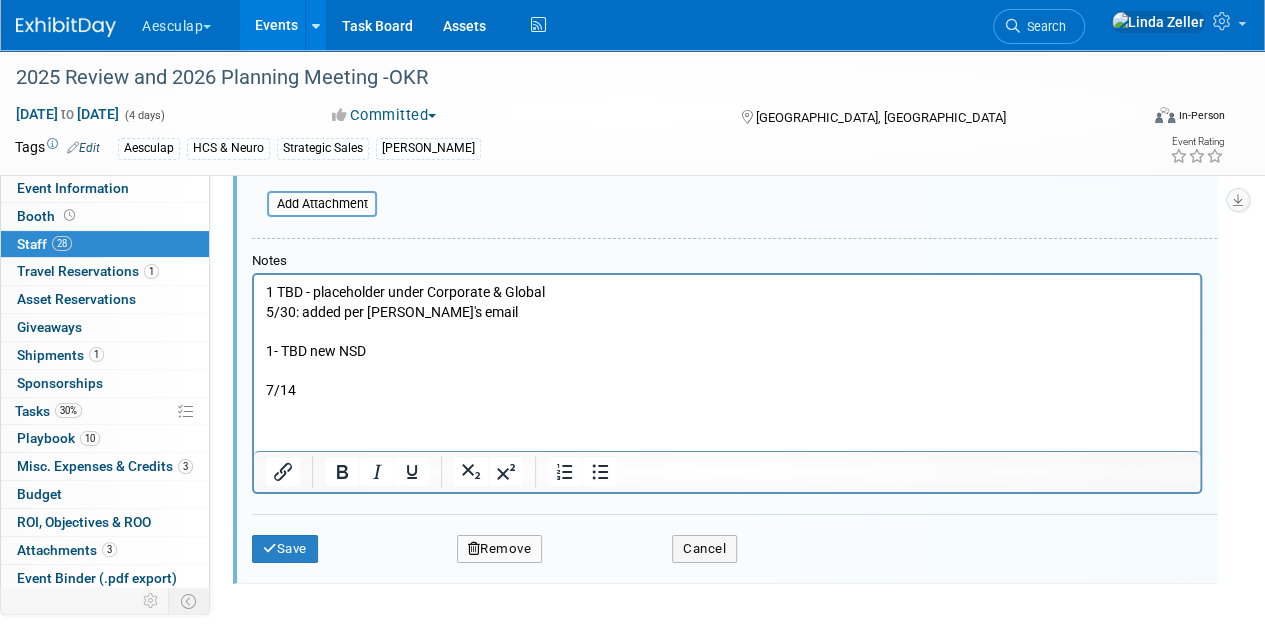 type 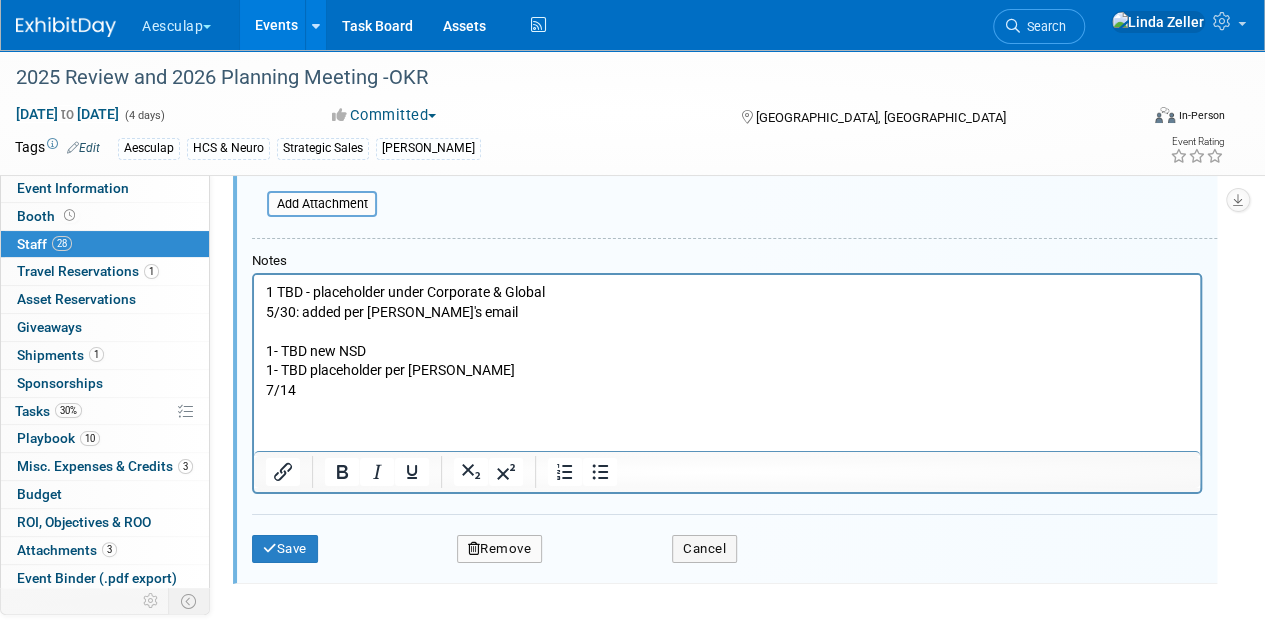 click on "1 TBD - placeholder under Corporate & Global 5/30: added per [PERSON_NAME]'s email  1- TBD new NSD" at bounding box center [727, 321] 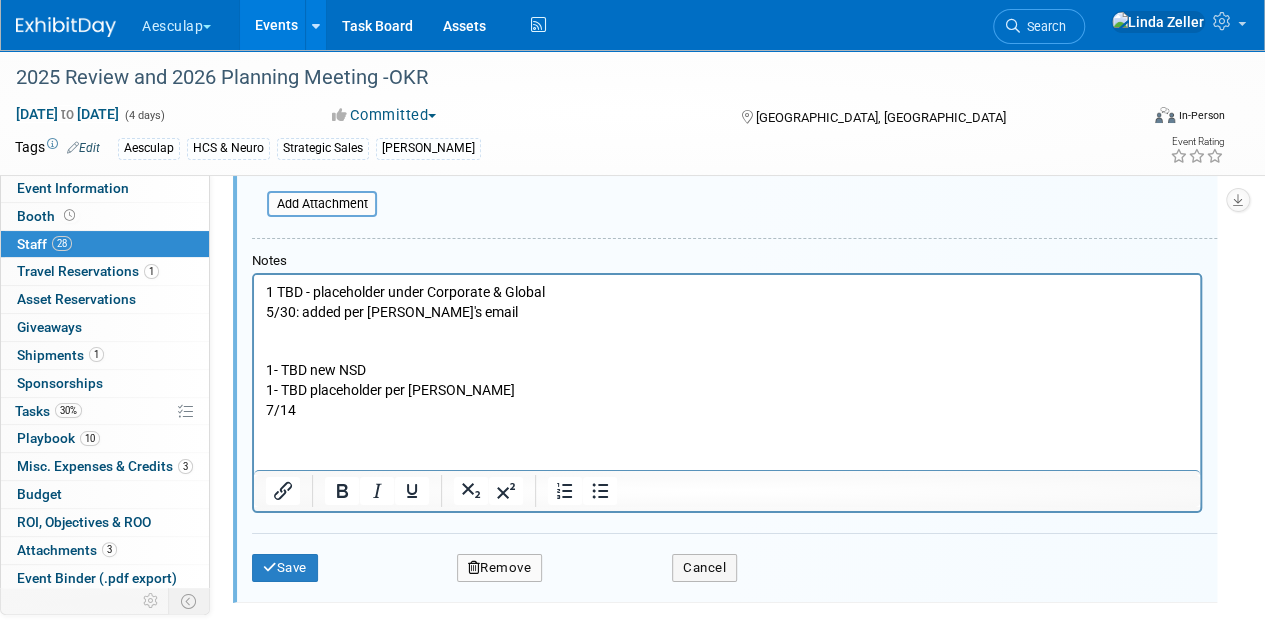 click on "1- TBD new NSD" at bounding box center (727, 350) 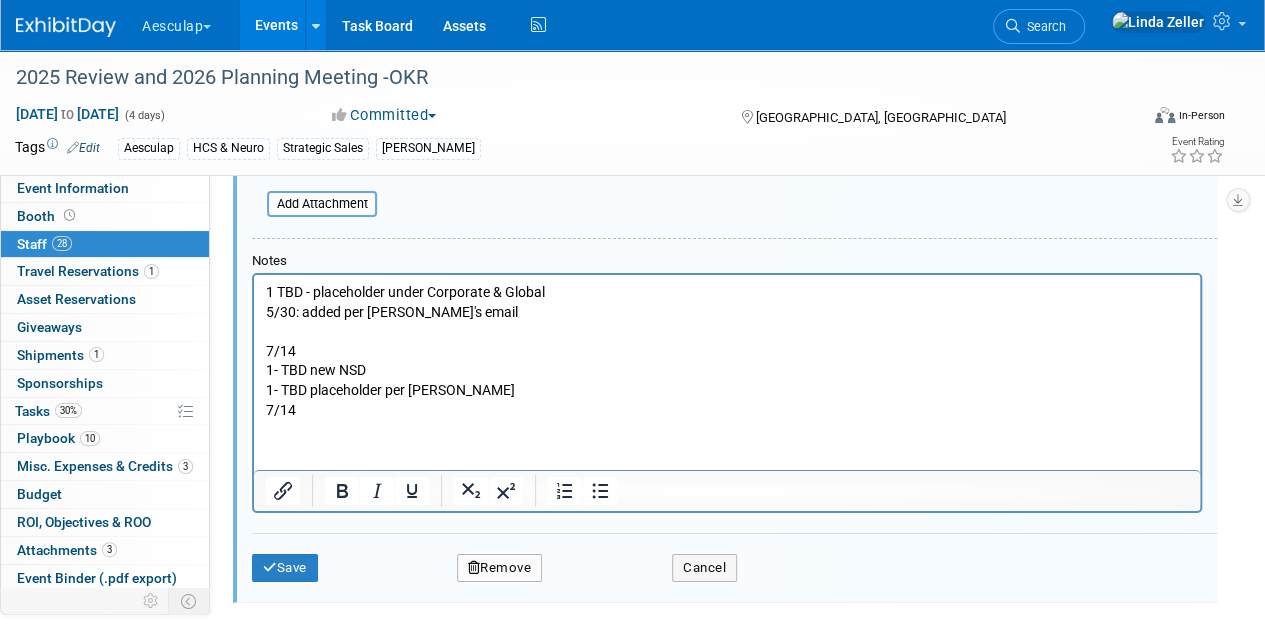 click on "1- TBD placeholder per [PERSON_NAME] 7/14" at bounding box center (727, 399) 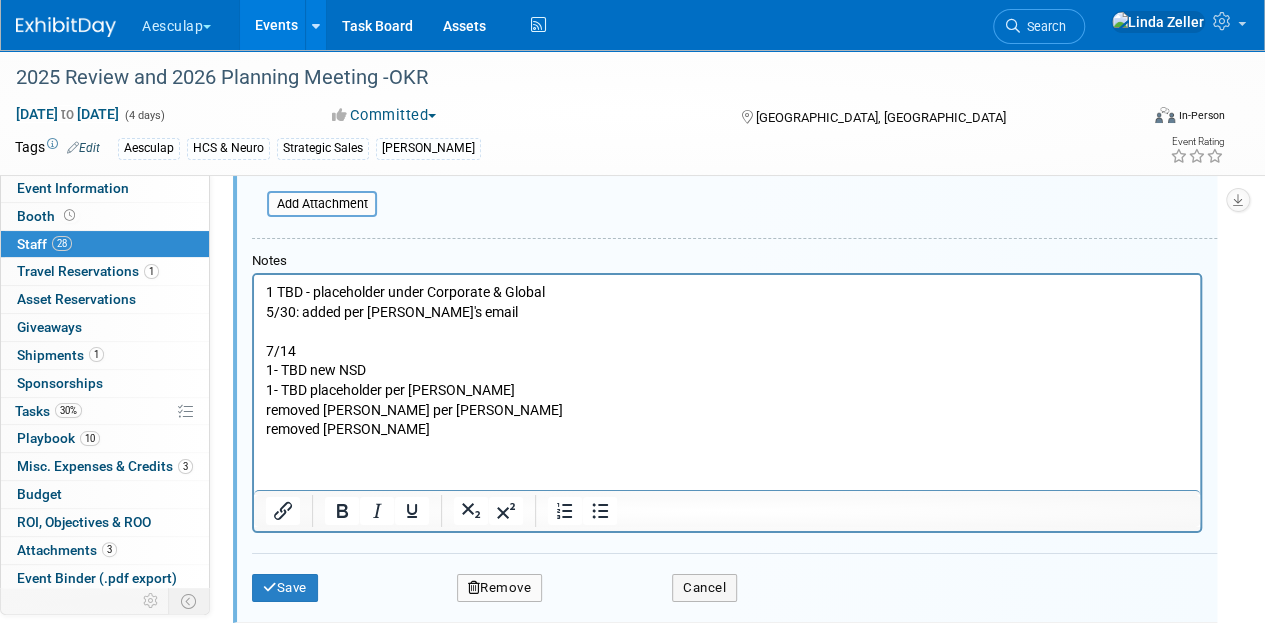 click on "1- TBD placeholder per [PERSON_NAME]  removed [PERSON_NAME] per [PERSON_NAME]" at bounding box center (727, 399) 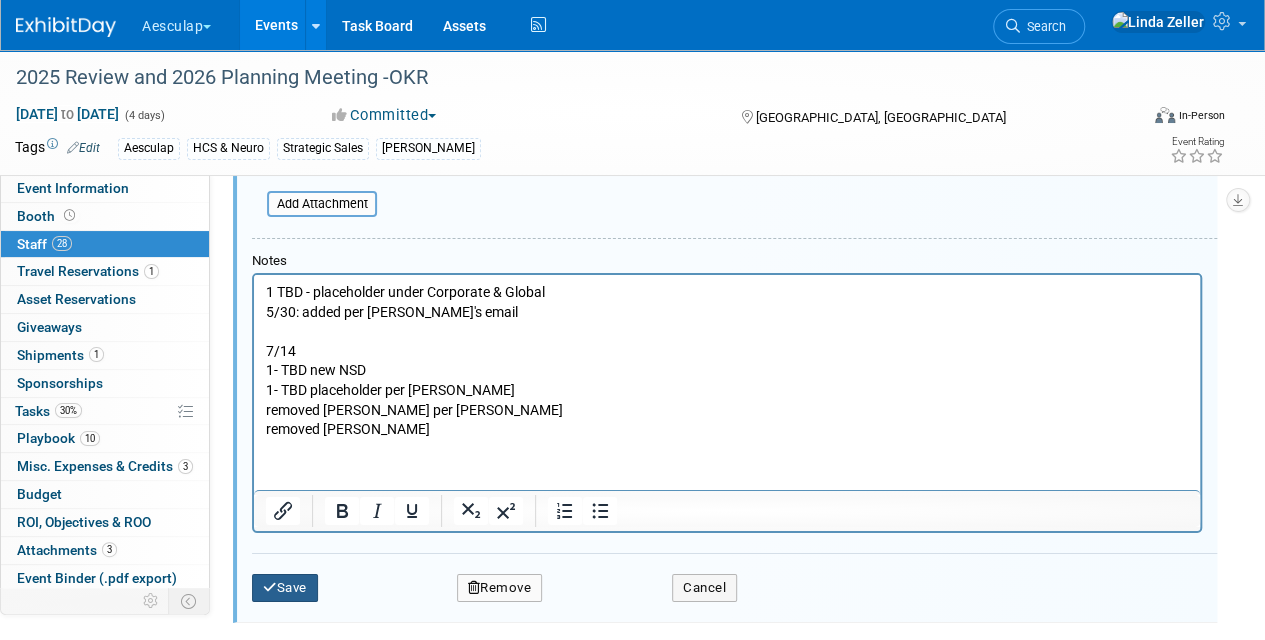 click at bounding box center [270, 587] 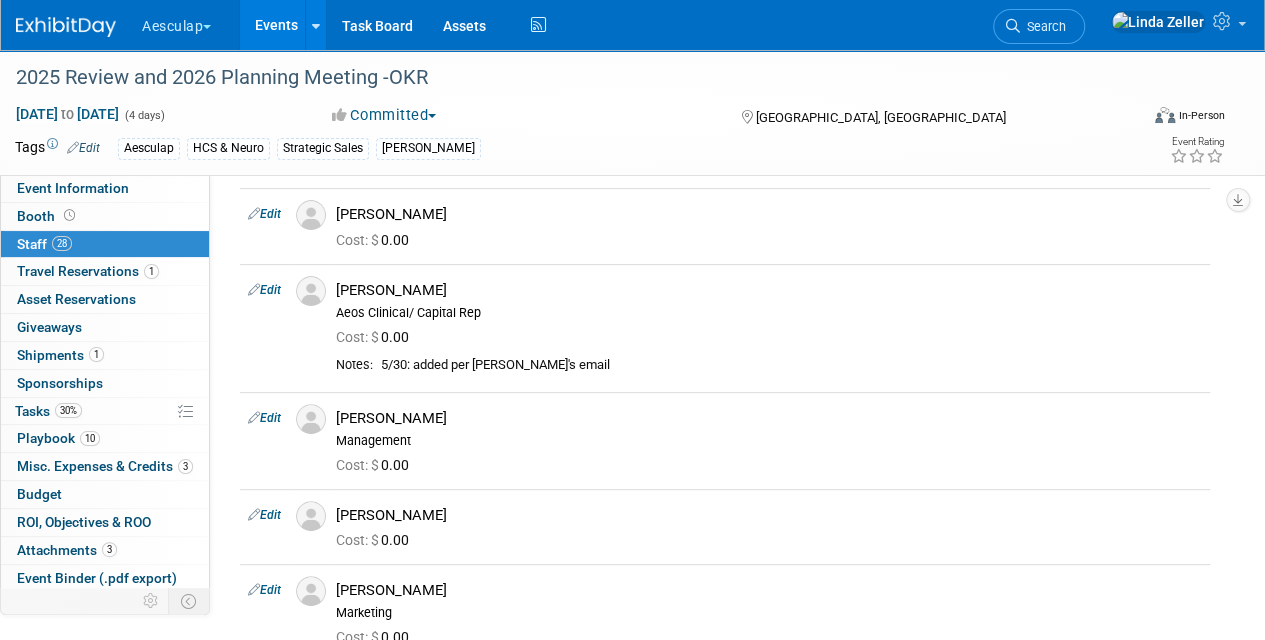 scroll, scrollTop: 161, scrollLeft: 0, axis: vertical 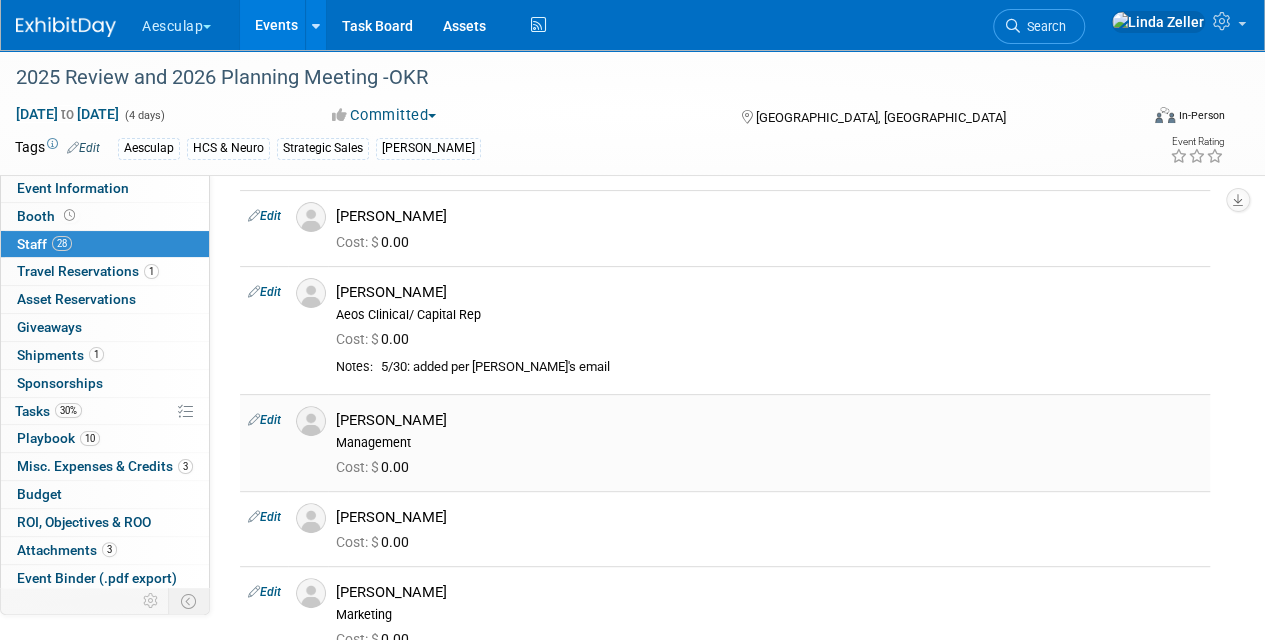 click on "[PERSON_NAME]" at bounding box center (769, 420) 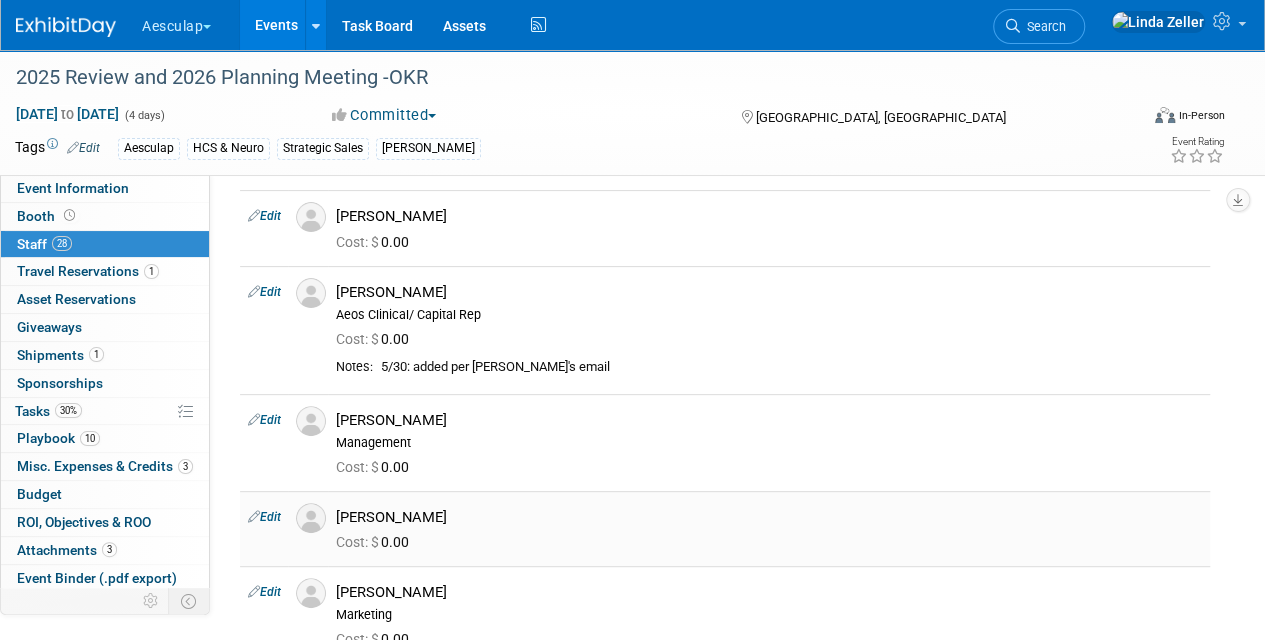 click on "Edit" at bounding box center (264, 517) 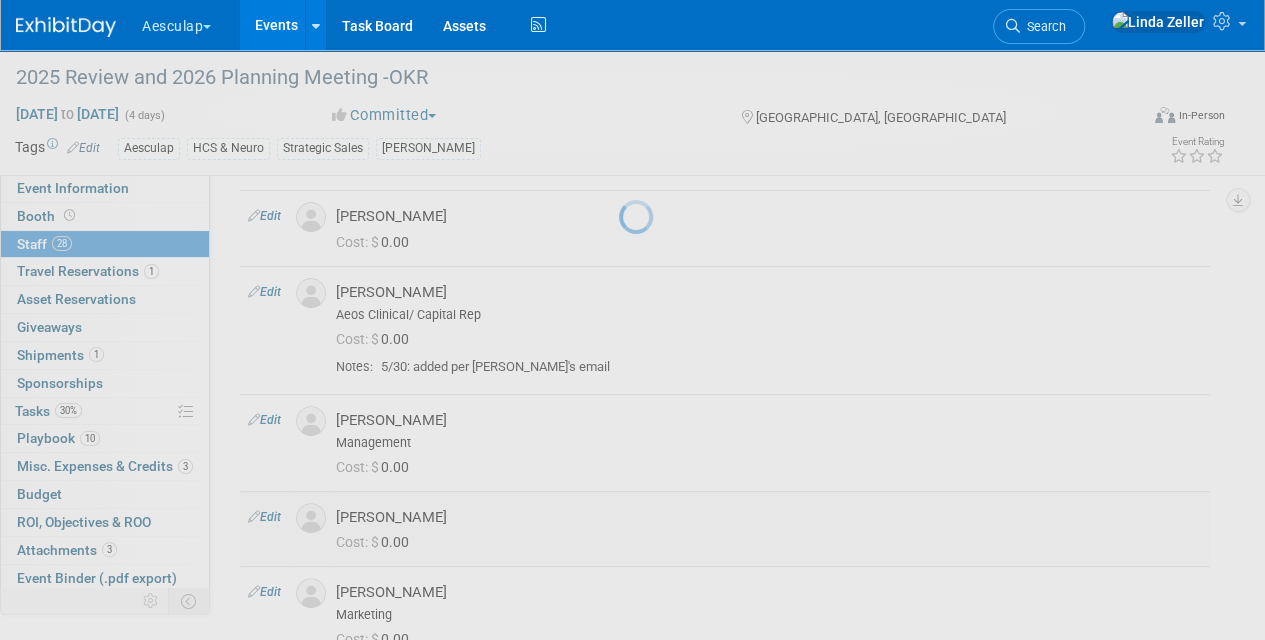 select on "a776f38c-ac1c-4be3-928e-b149c58011a1" 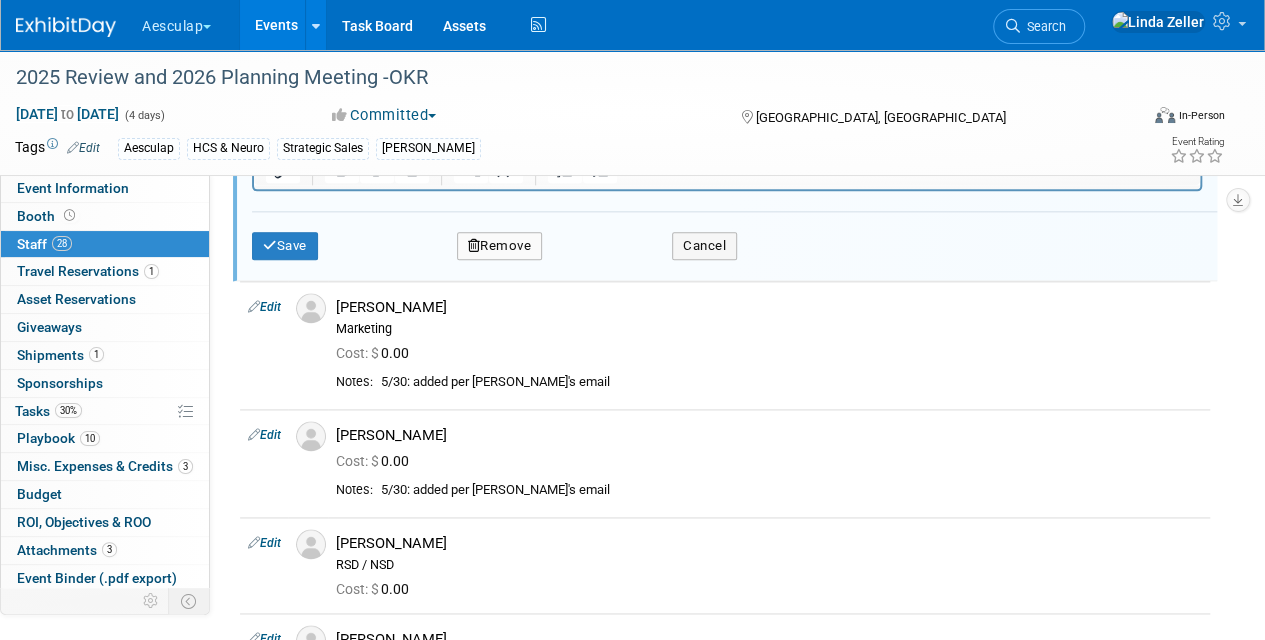 scroll, scrollTop: 1156, scrollLeft: 0, axis: vertical 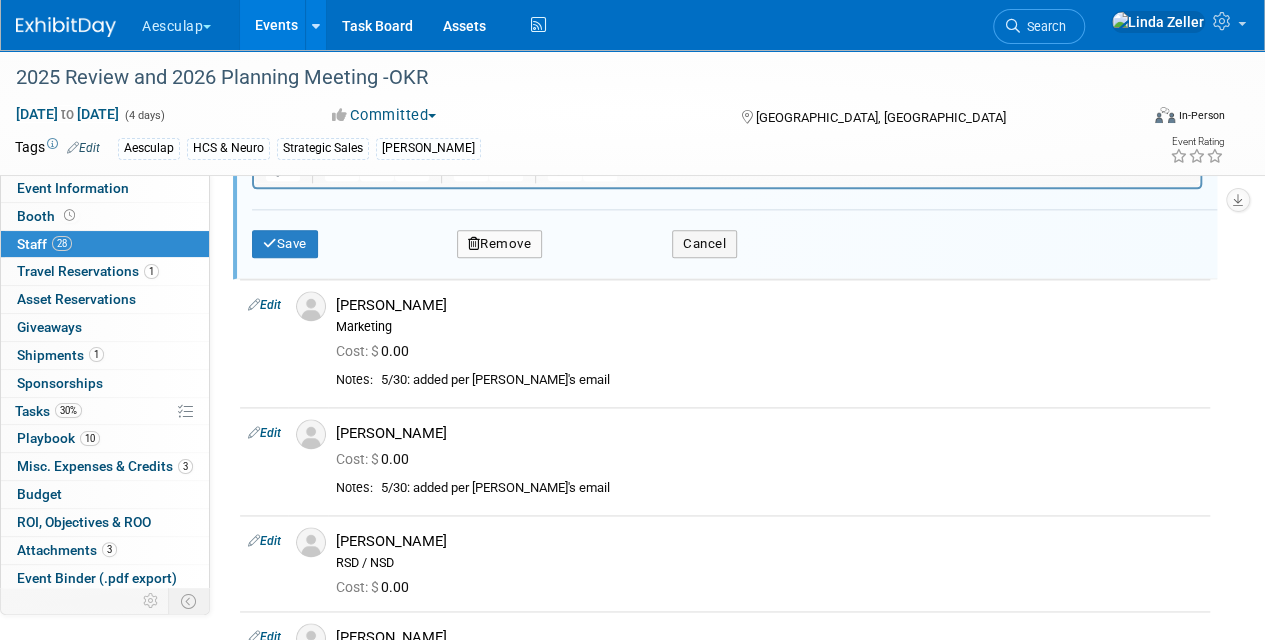 click on "Remove" at bounding box center [500, 244] 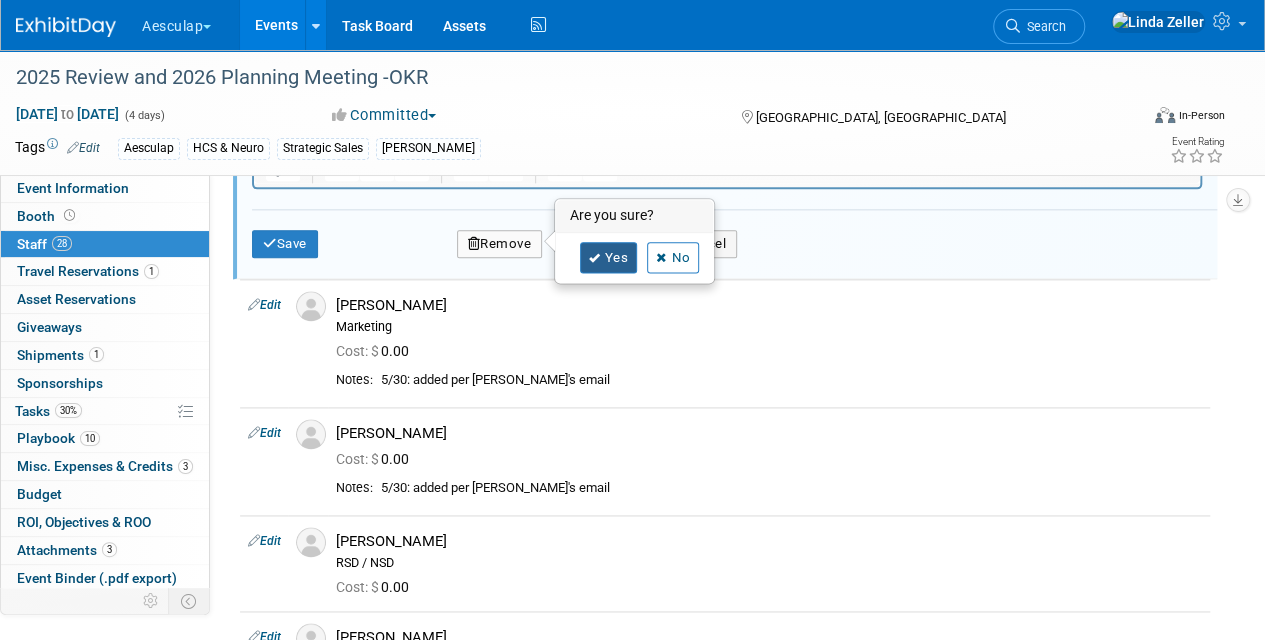 click at bounding box center (595, 258) 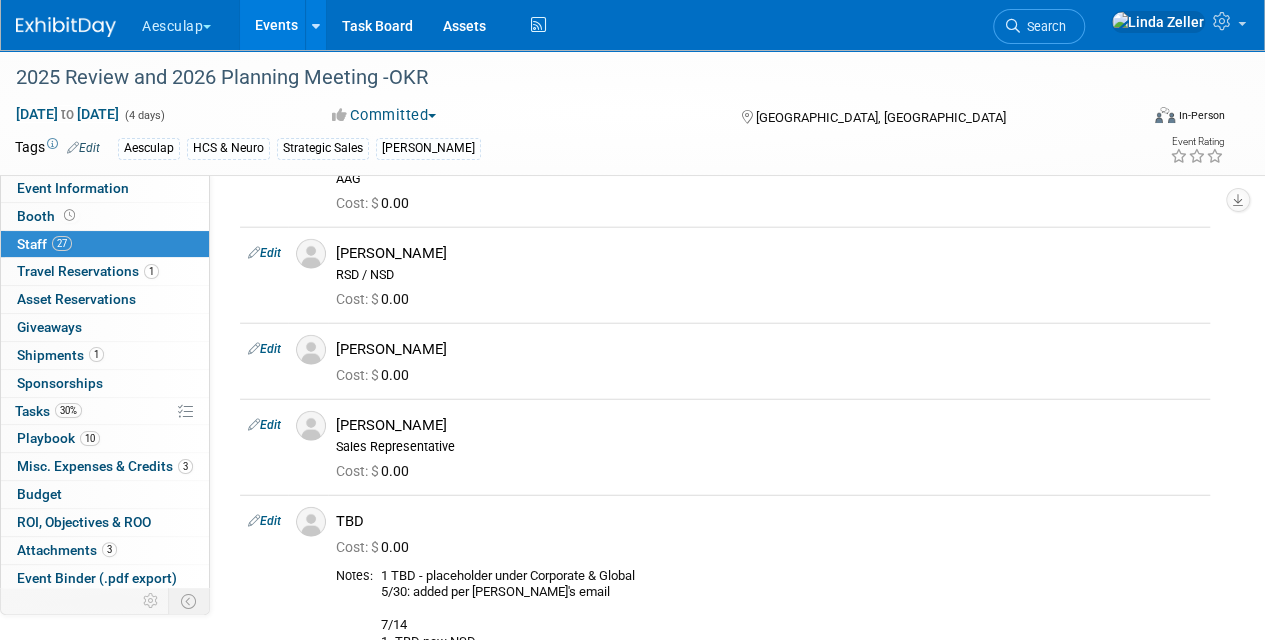 scroll, scrollTop: 2714, scrollLeft: 0, axis: vertical 